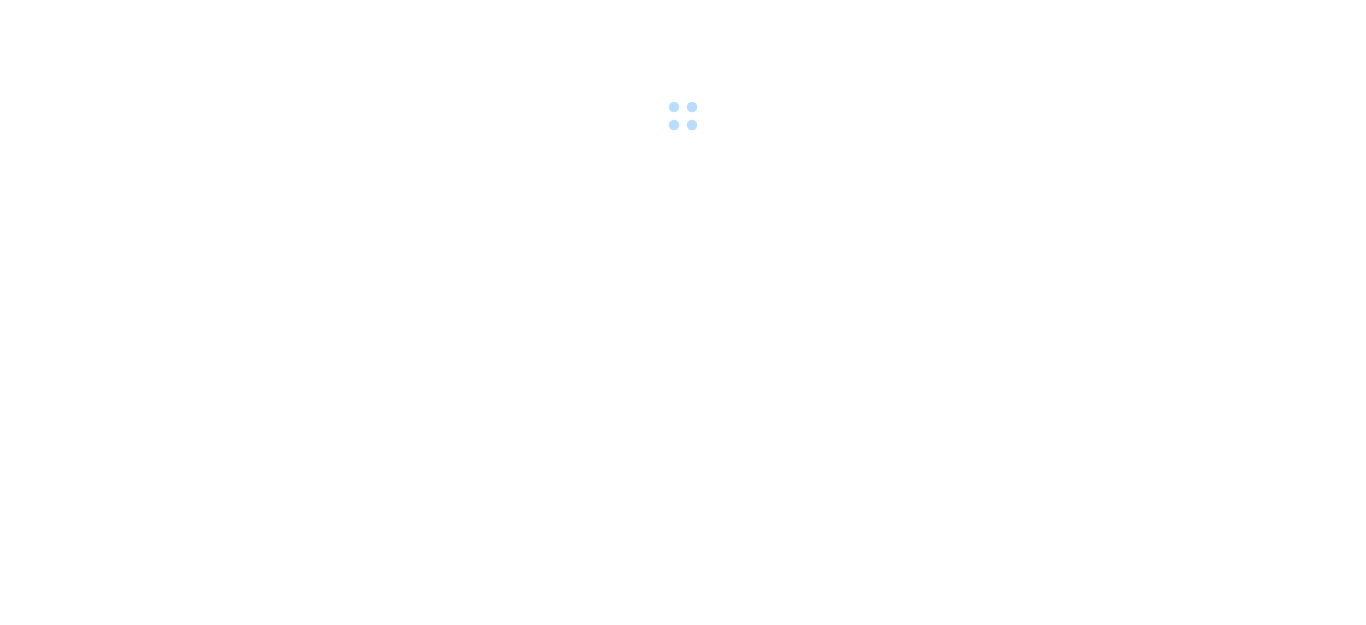 scroll, scrollTop: 0, scrollLeft: 0, axis: both 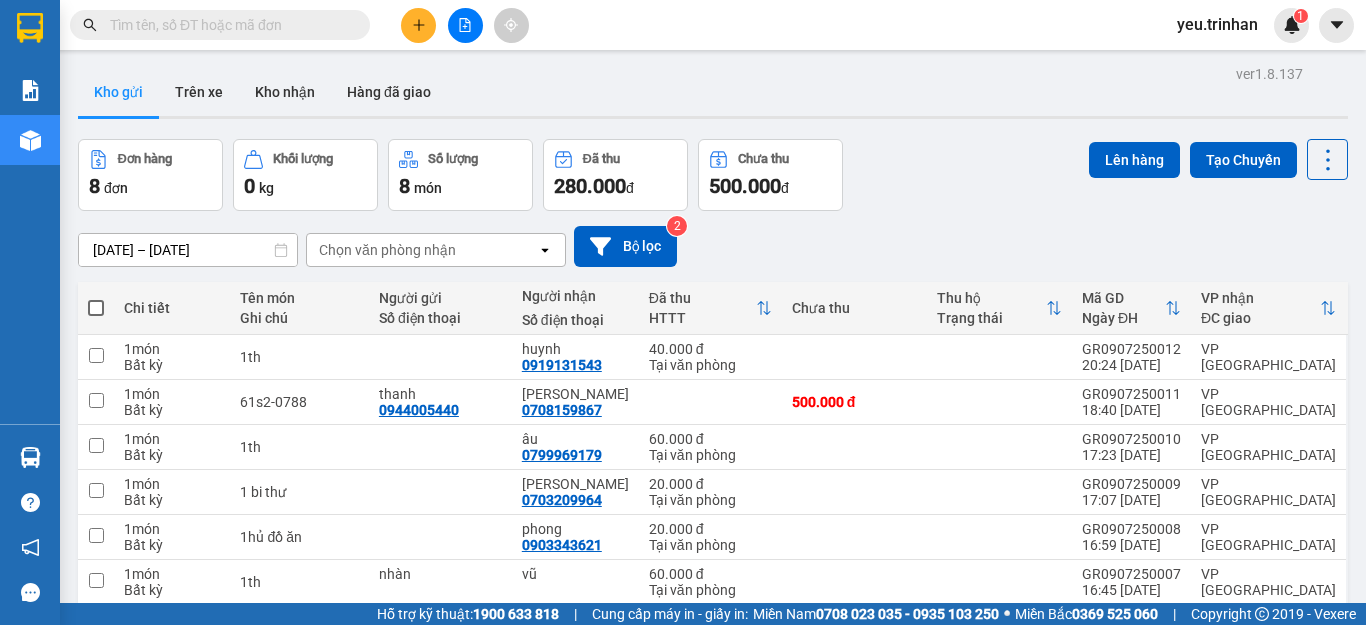 click at bounding box center [96, 308] 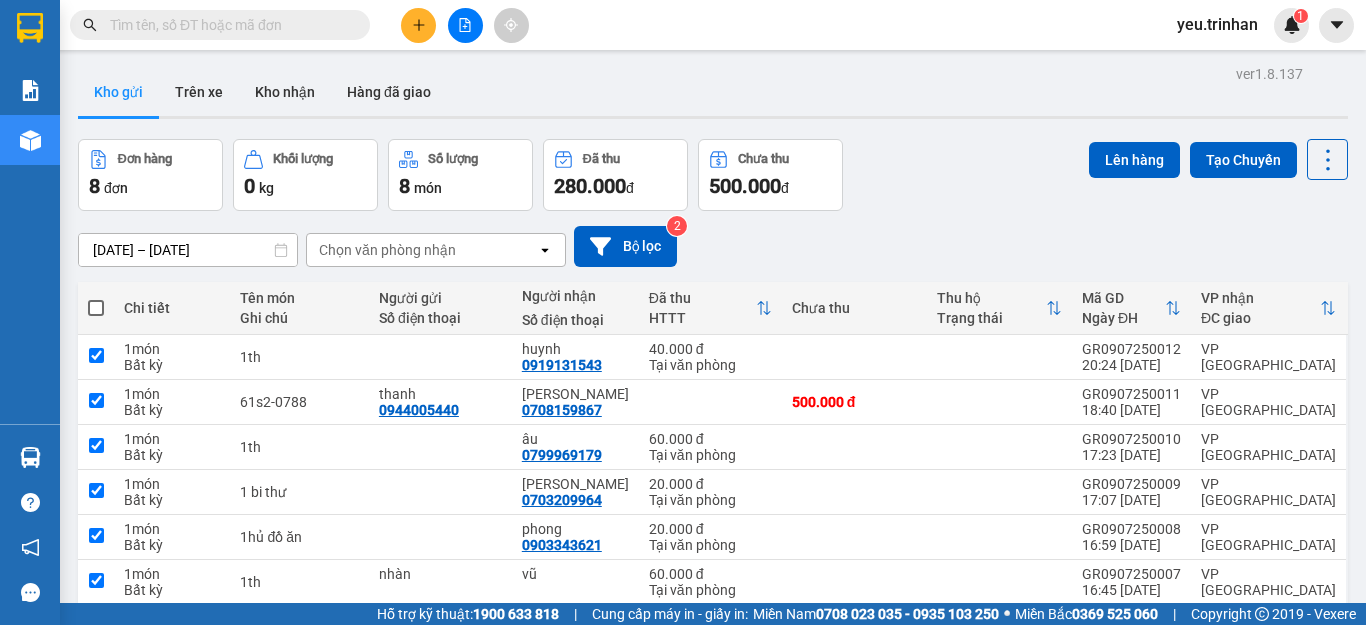 checkbox on "true" 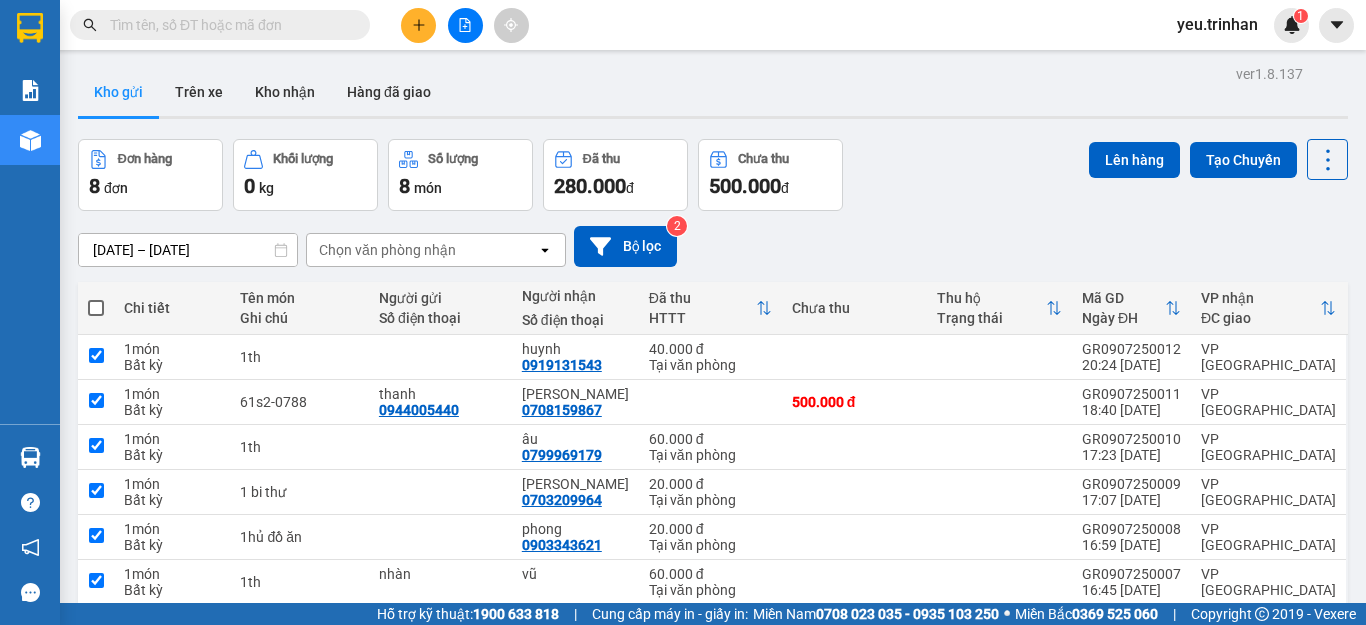 checkbox on "true" 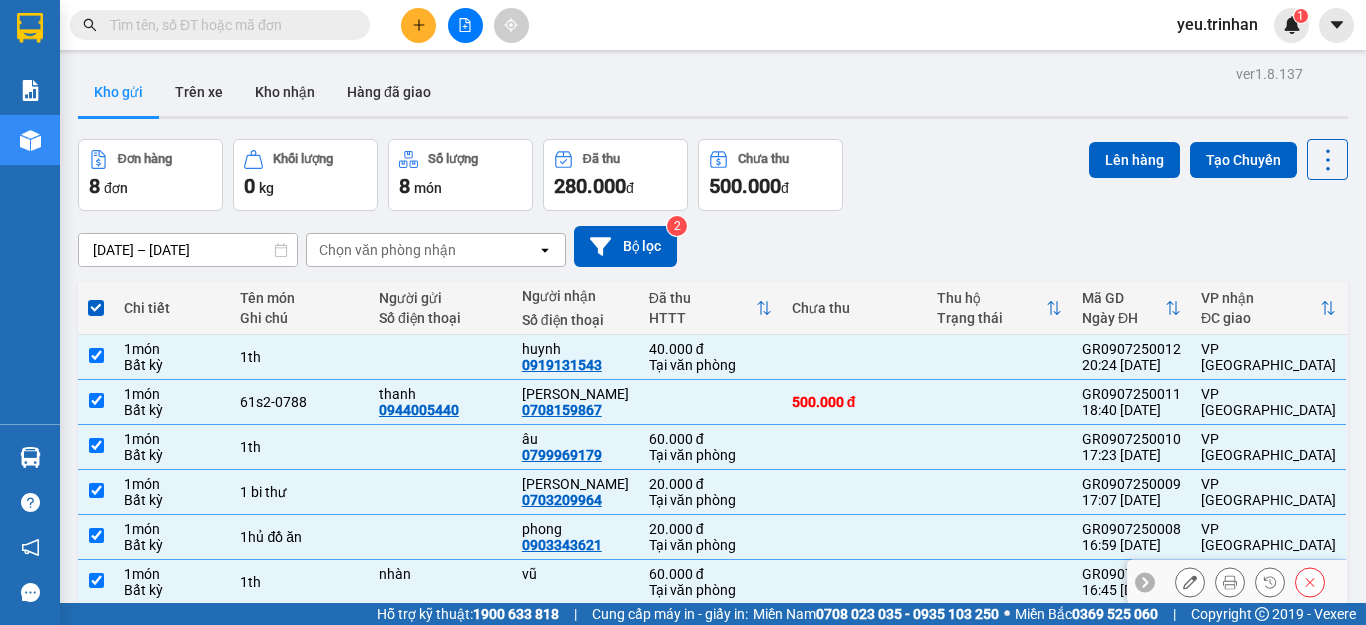 click at bounding box center [96, 580] 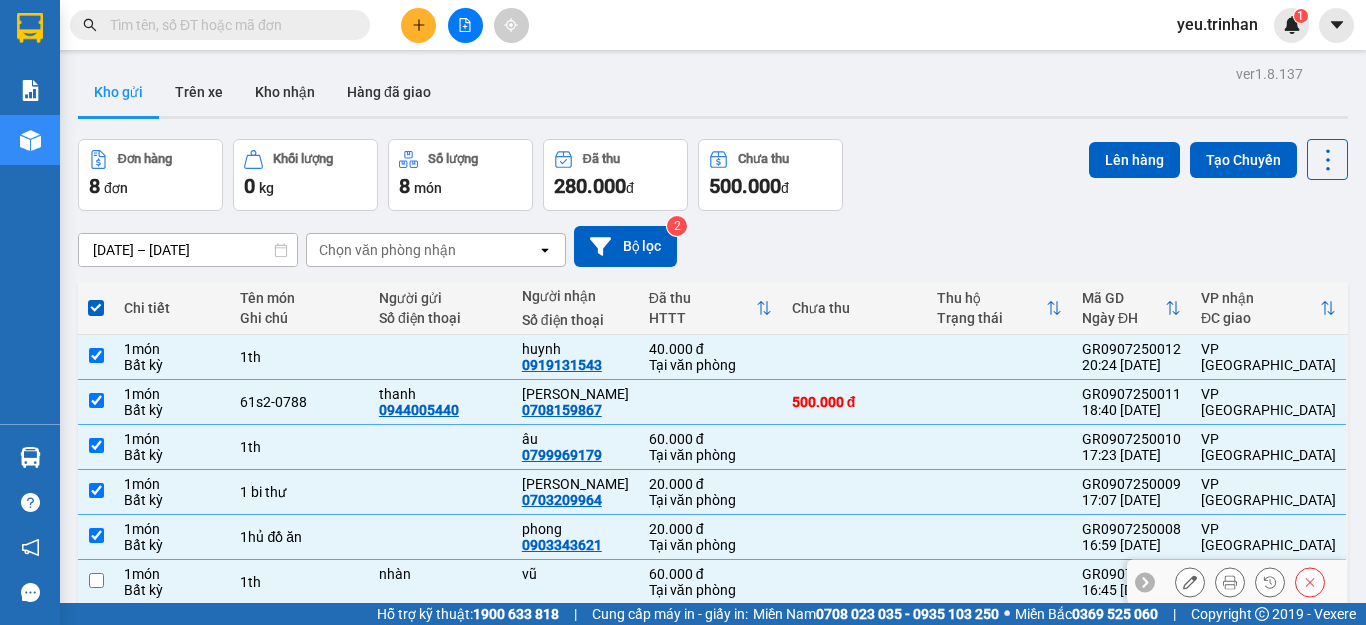 checkbox on "false" 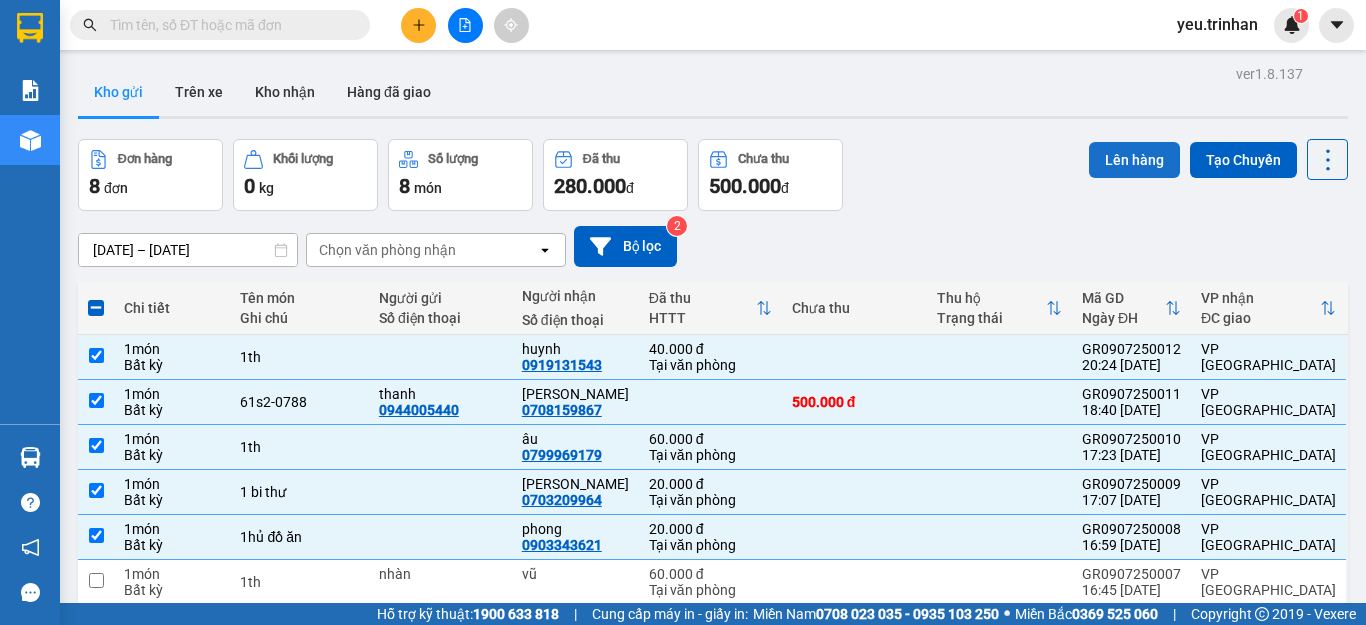 click on "Lên hàng" at bounding box center (1134, 160) 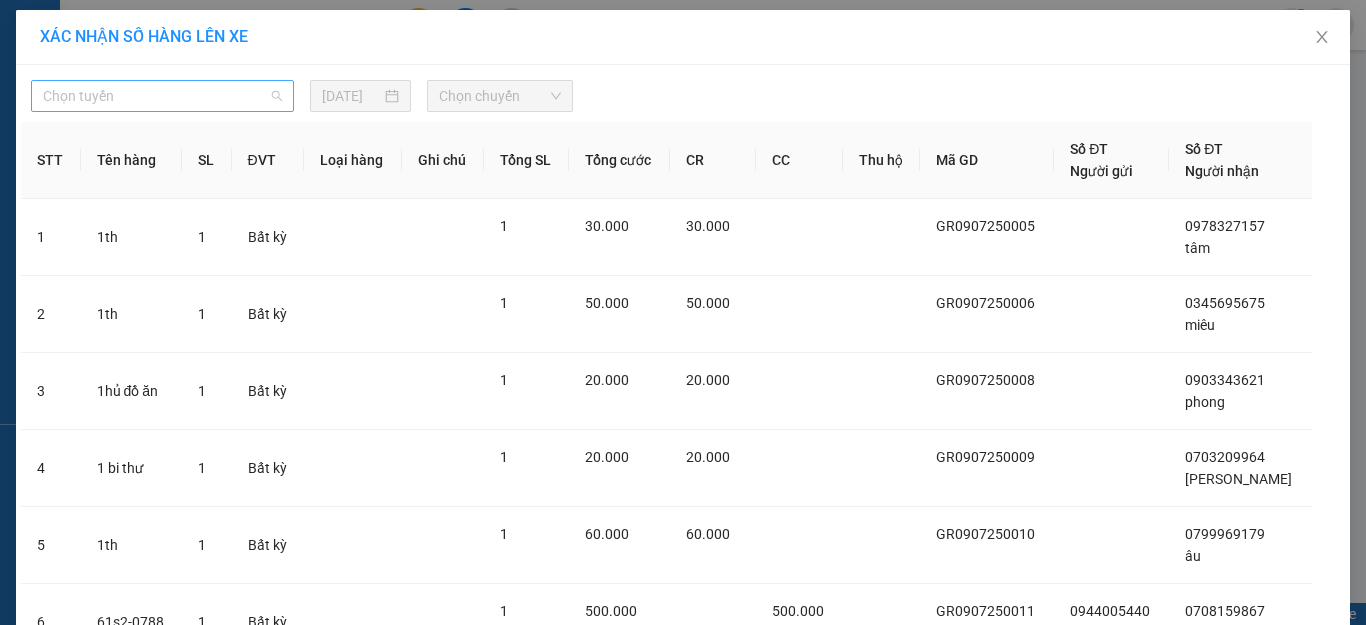 drag, startPoint x: 142, startPoint y: 94, endPoint x: 95, endPoint y: 165, distance: 85.146935 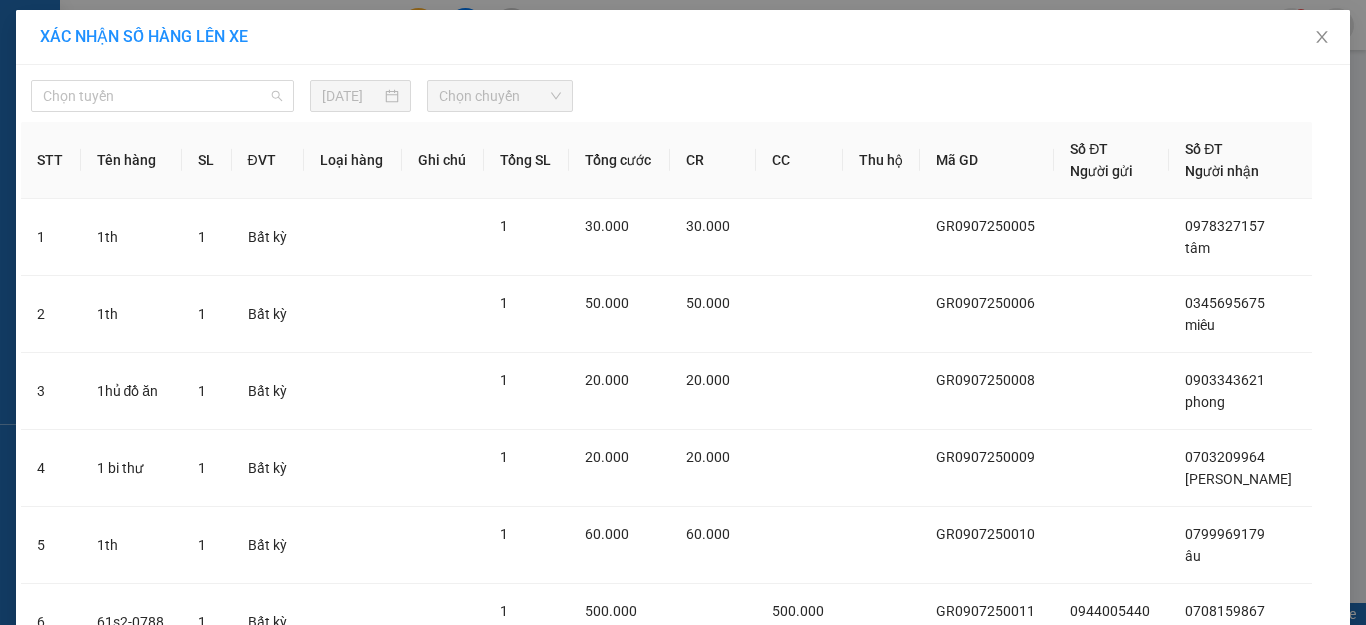 click on "Chọn tuyến" at bounding box center (162, 96) 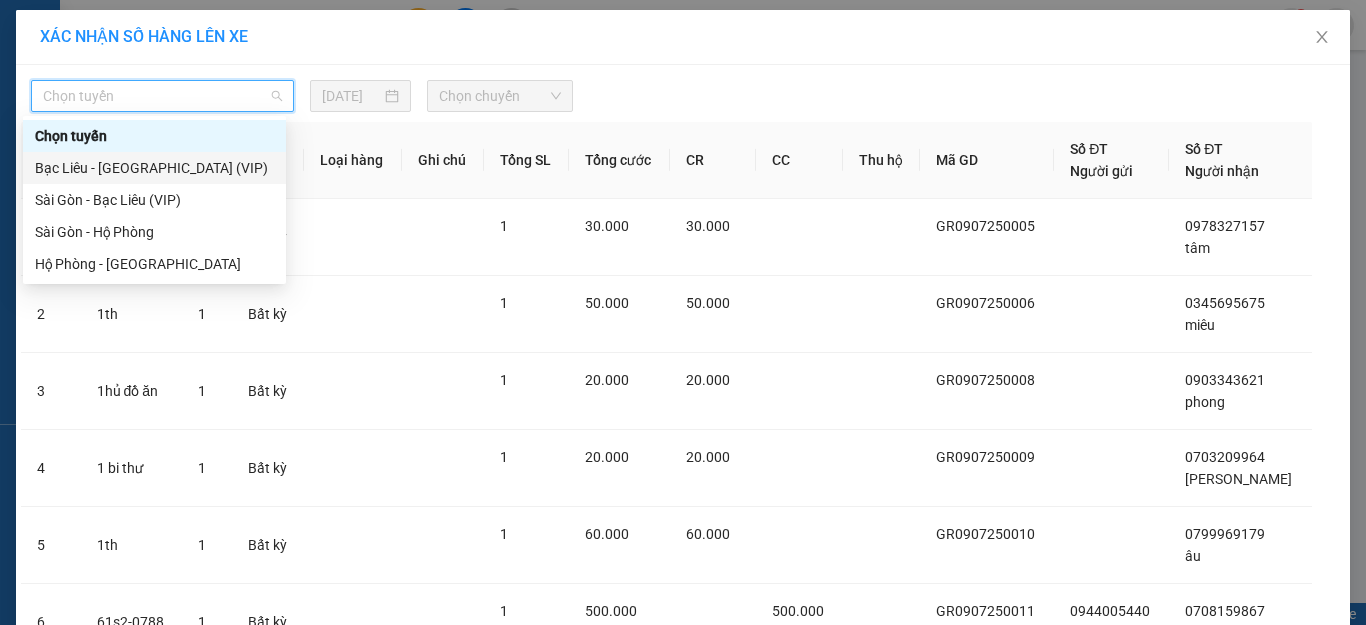 drag, startPoint x: 95, startPoint y: 168, endPoint x: 344, endPoint y: 106, distance: 256.6028 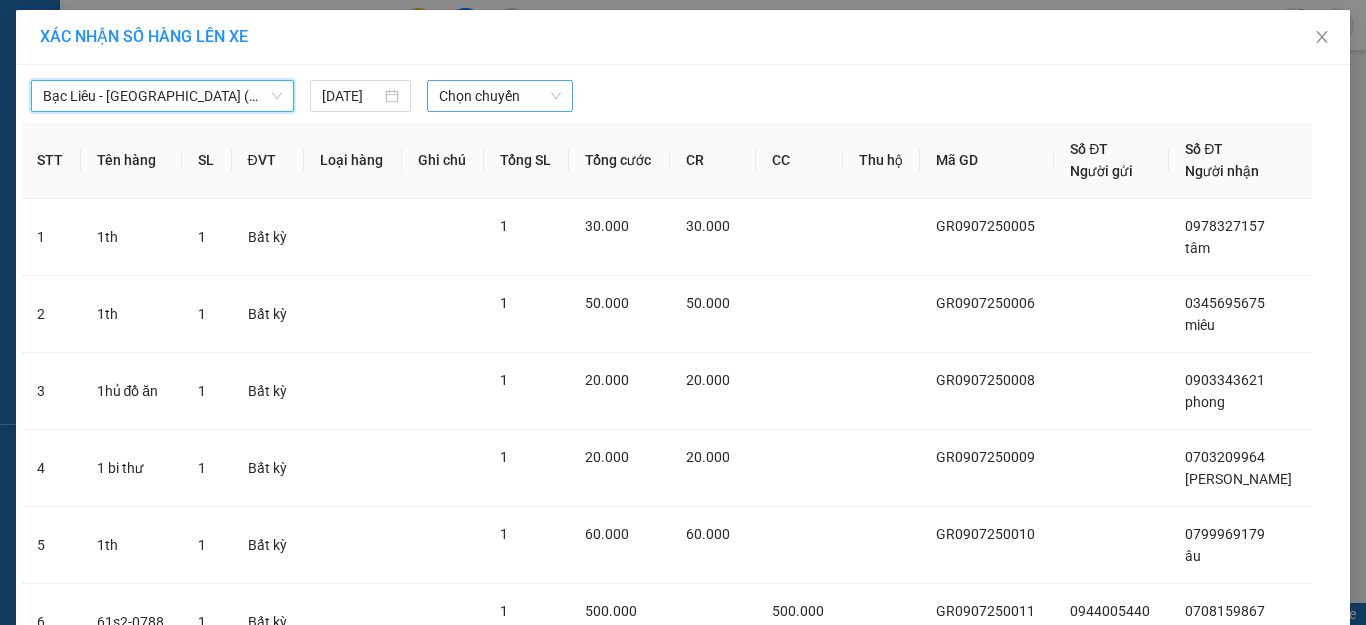 click on "Chọn chuyến" at bounding box center [500, 96] 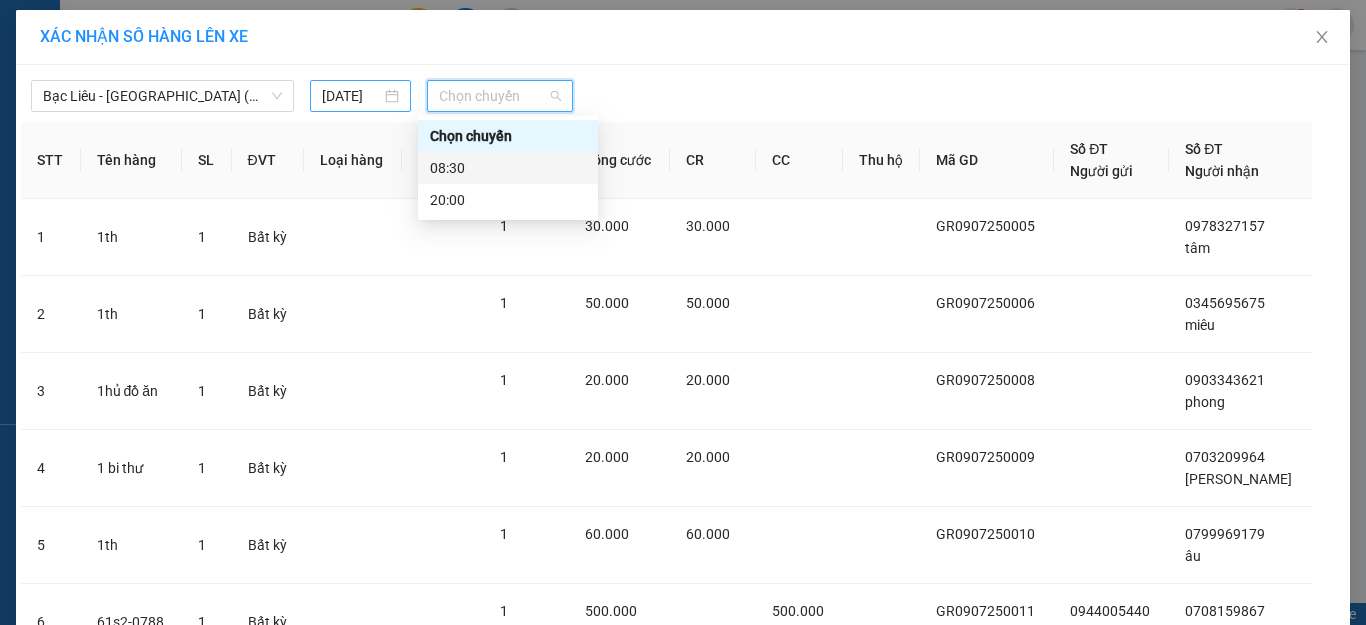 click on "[DATE]" at bounding box center [351, 96] 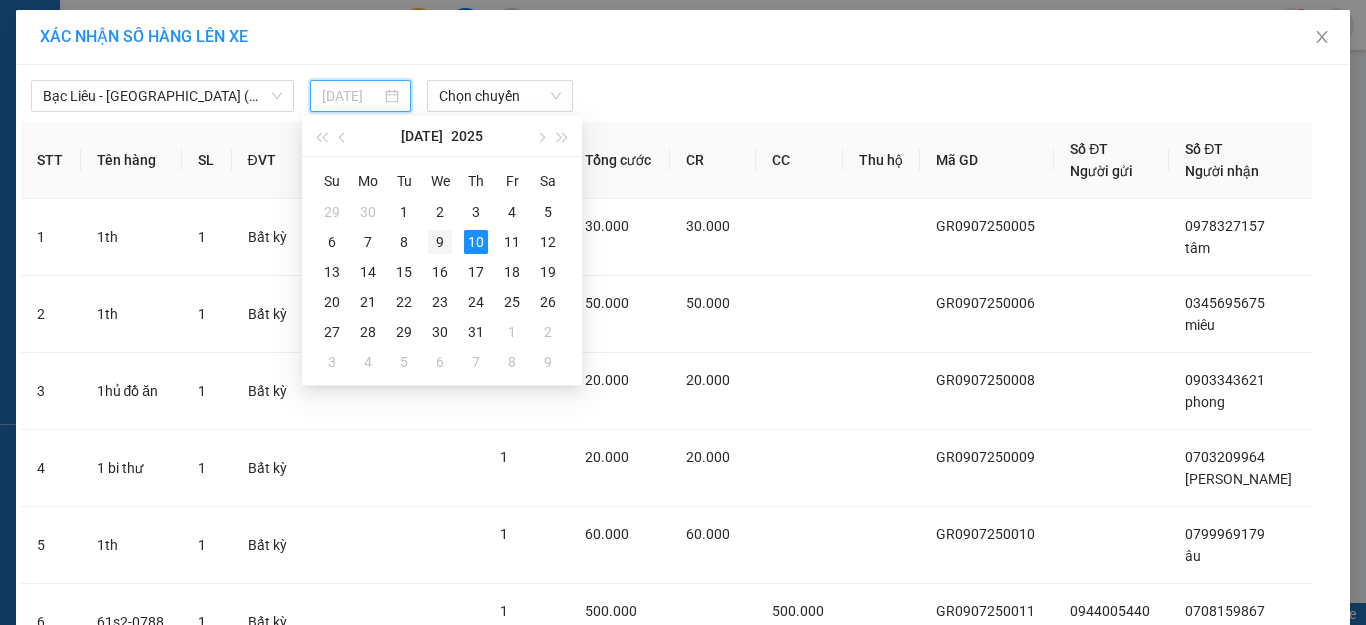 click on "9" at bounding box center (440, 242) 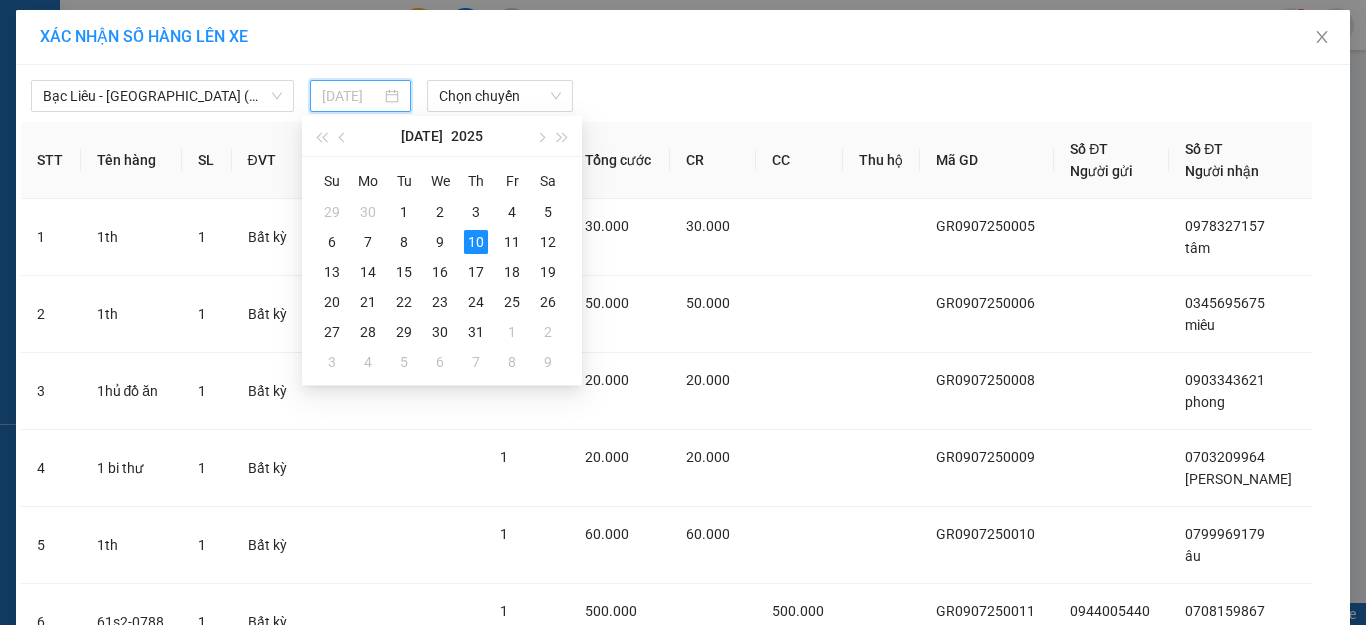type on "[DATE]" 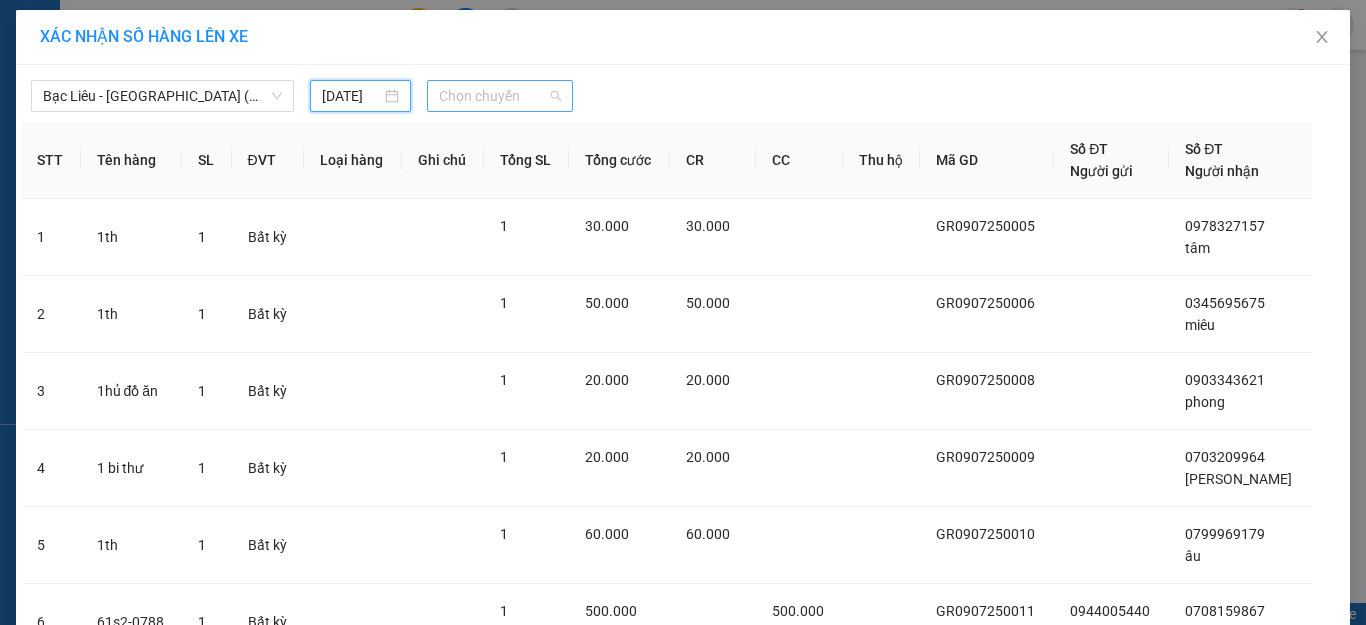 click on "Chọn chuyến" at bounding box center (500, 96) 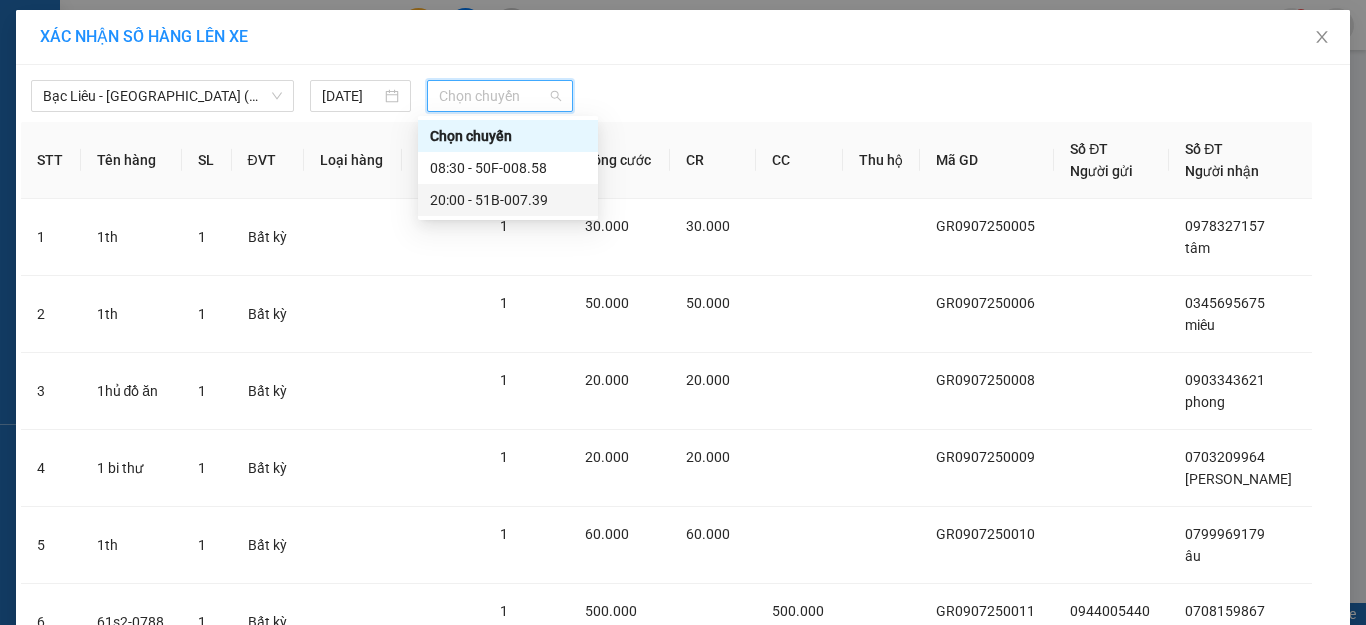 click on "20:00     - 51B-007.39" at bounding box center [508, 200] 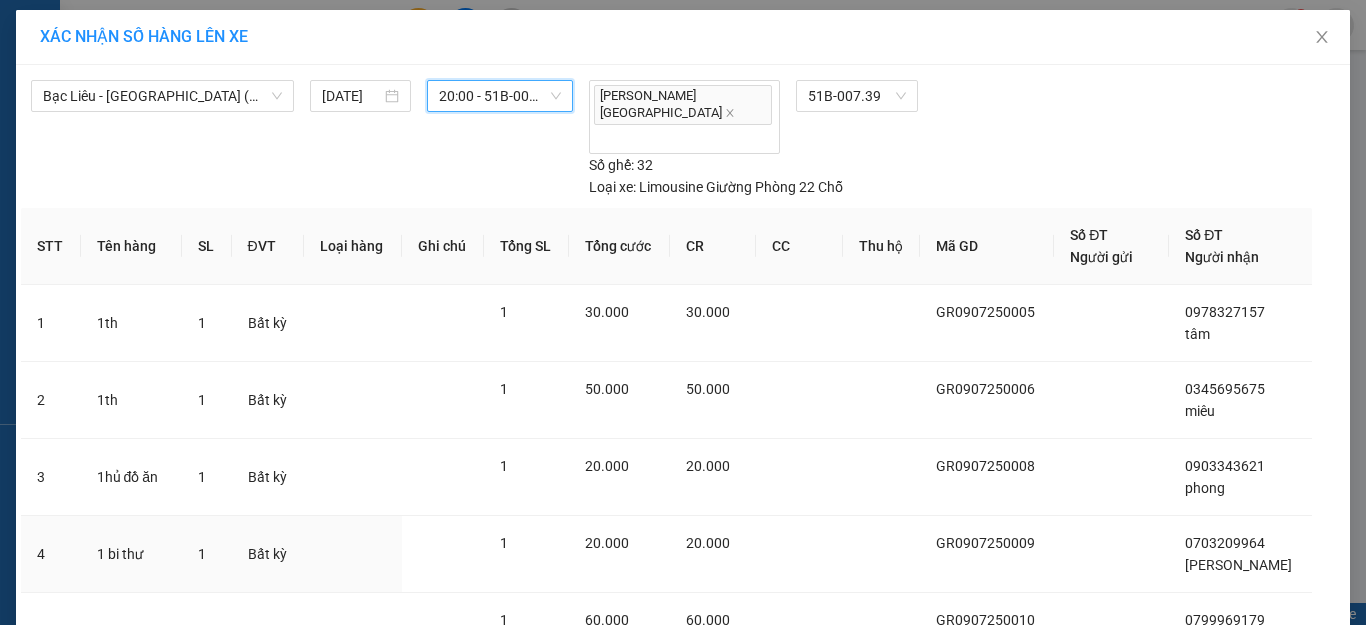scroll, scrollTop: 304, scrollLeft: 0, axis: vertical 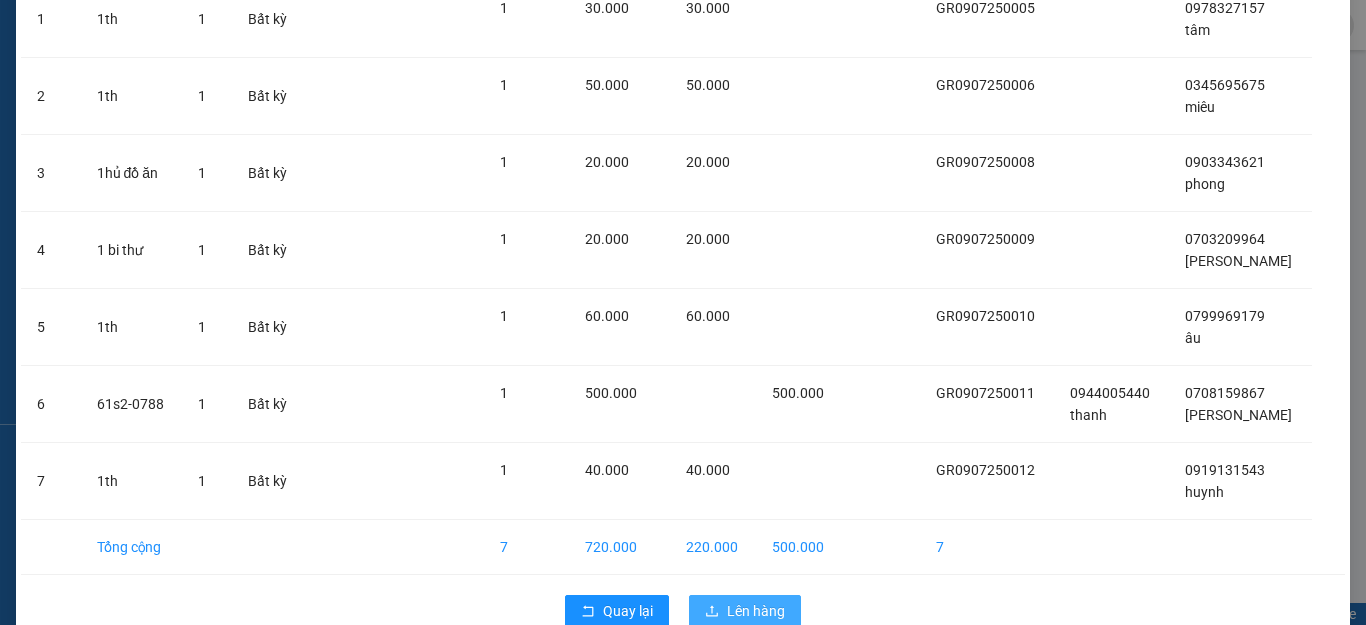 click on "Lên hàng" at bounding box center [756, 611] 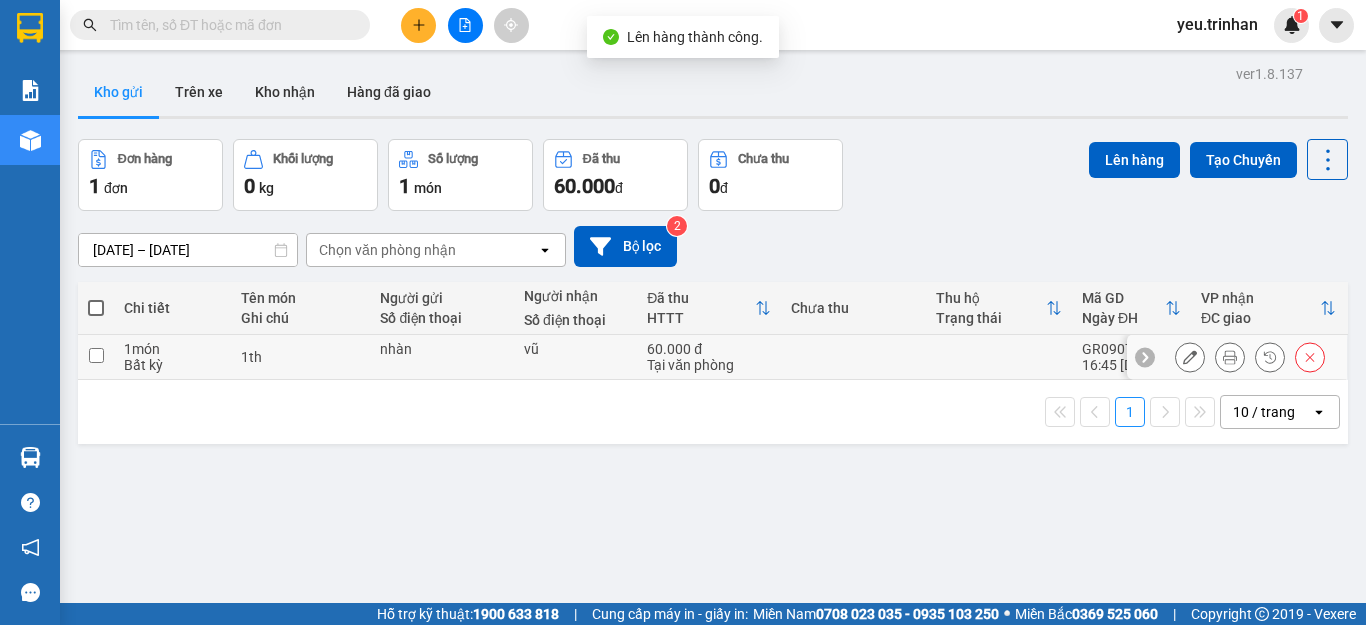 click at bounding box center [96, 355] 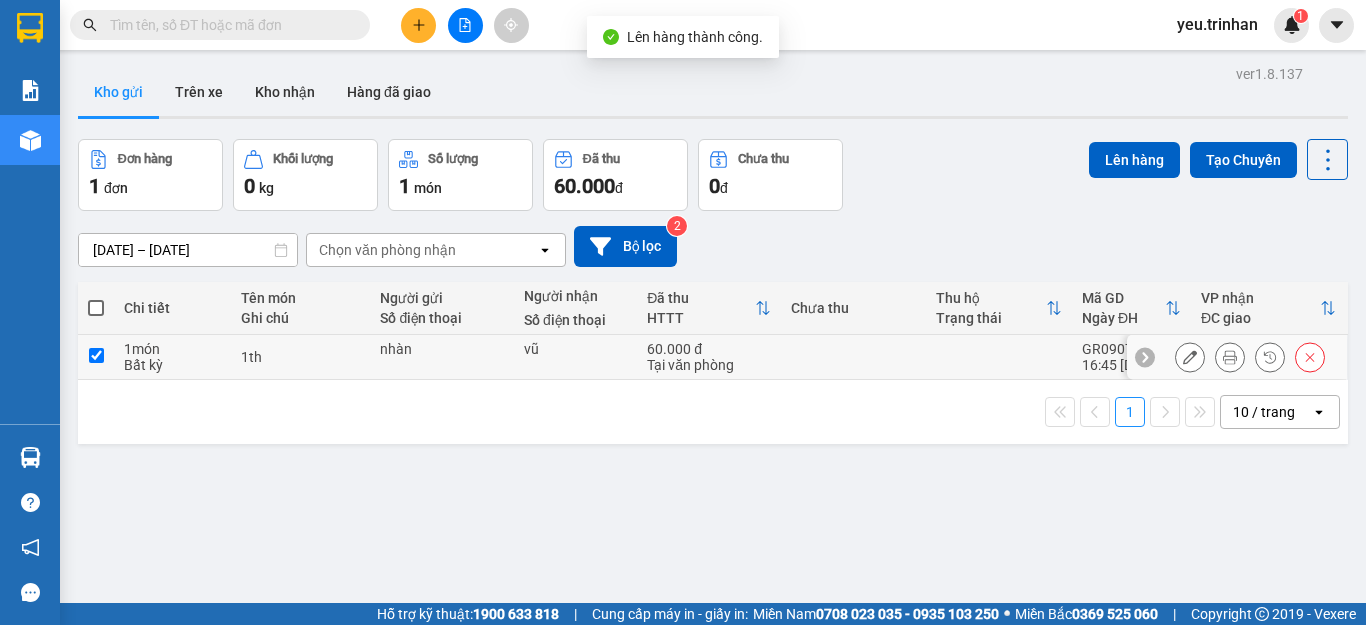 checkbox on "true" 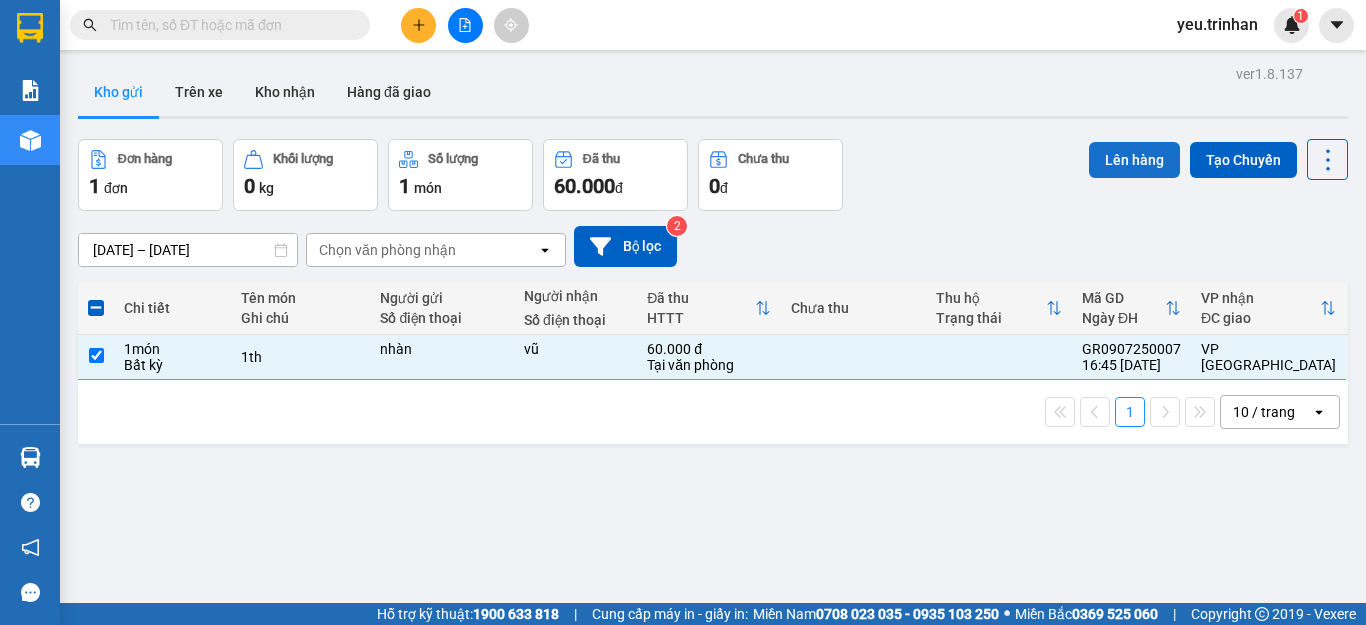click on "Lên hàng" at bounding box center (1134, 160) 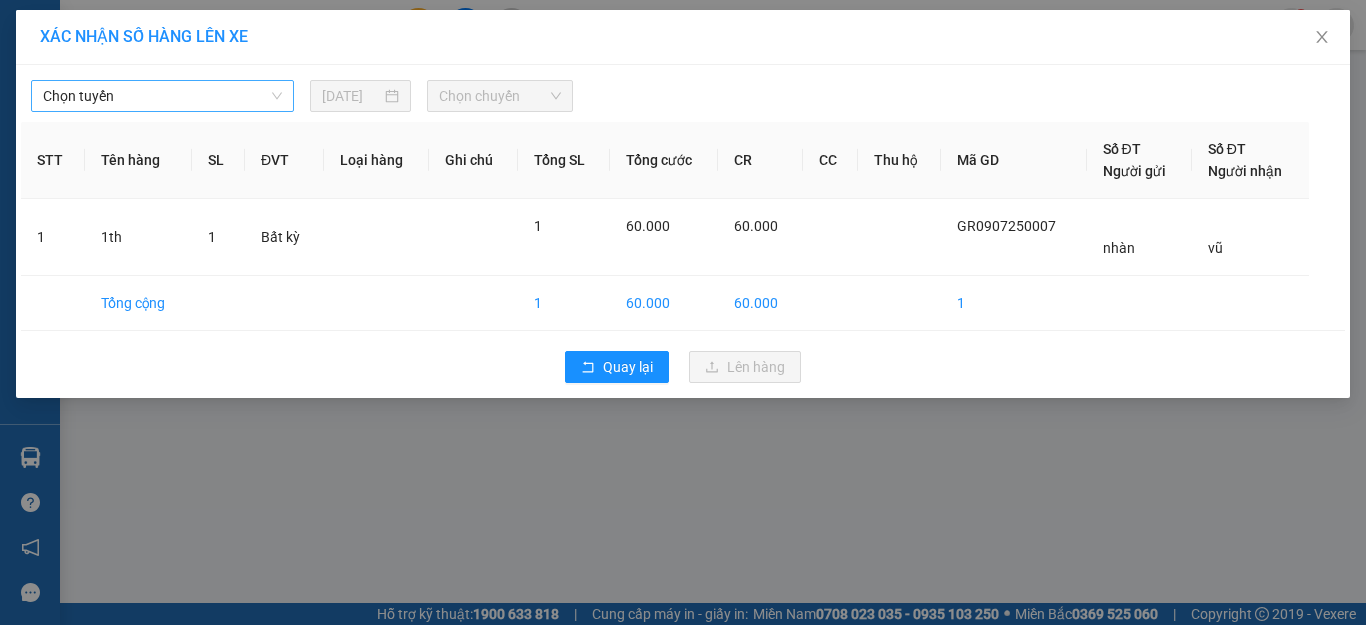 click on "Chọn tuyến" at bounding box center [162, 96] 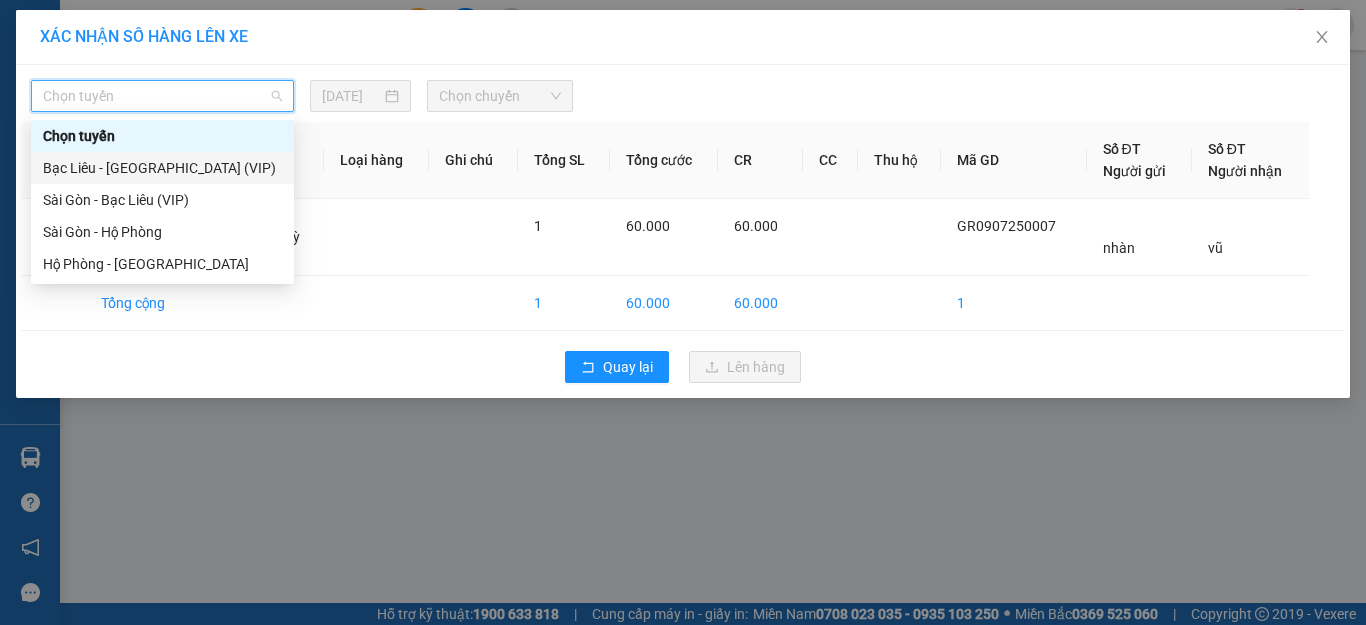 click on "Bạc Liêu - [GEOGRAPHIC_DATA] (VIP)" at bounding box center (162, 168) 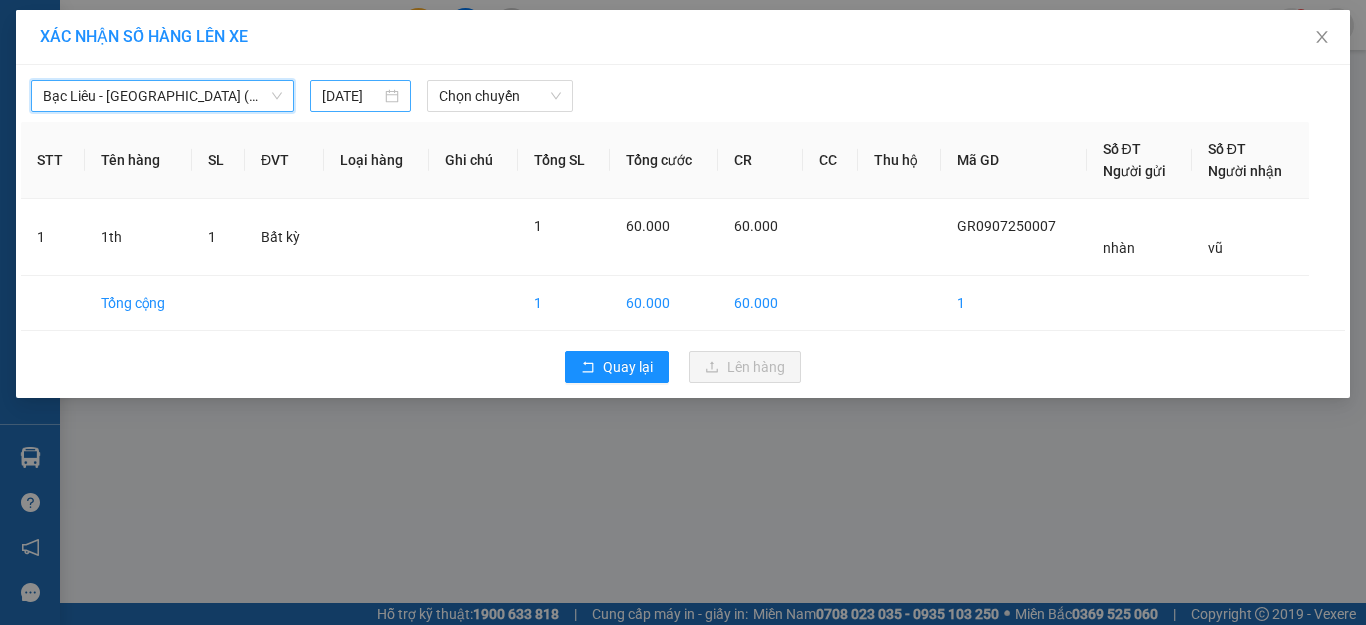 click on "[DATE]" at bounding box center (351, 96) 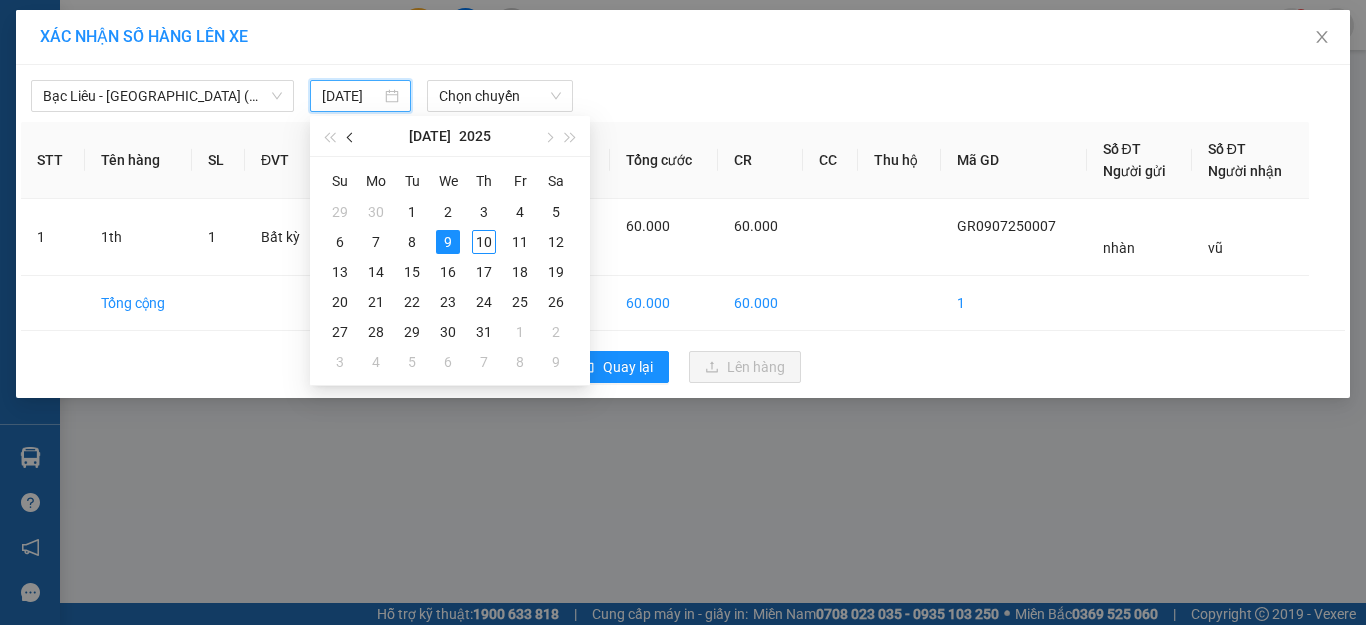 click at bounding box center (351, 136) 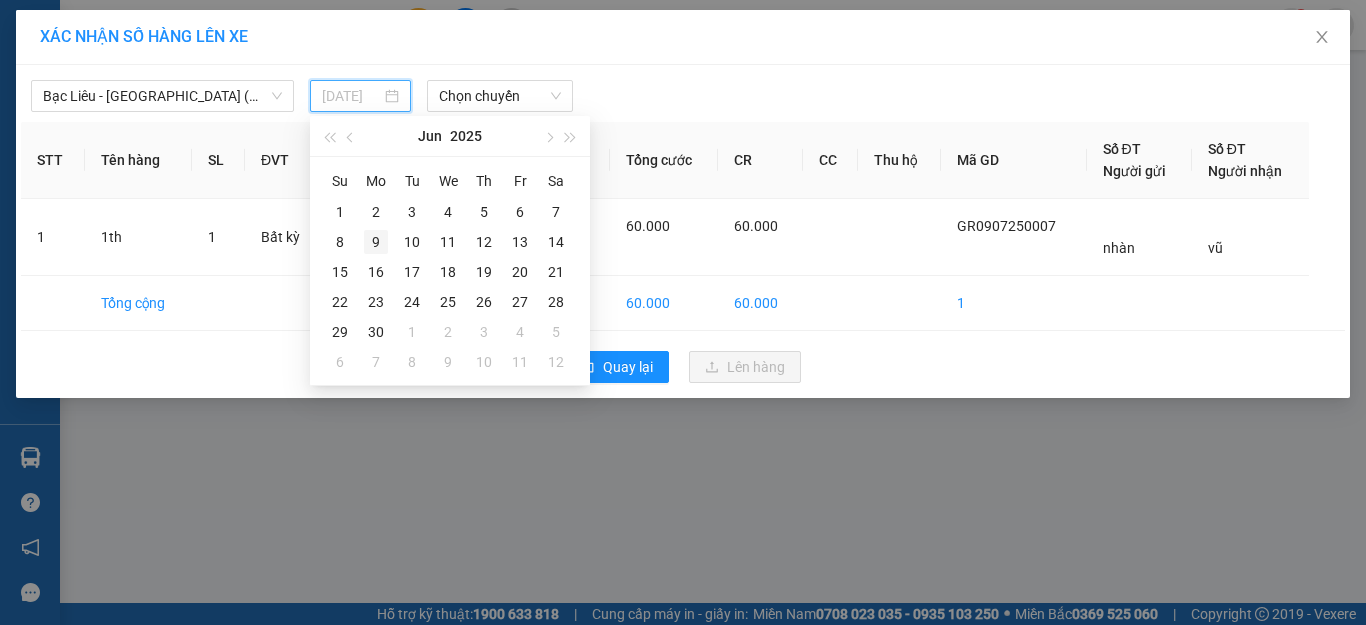 click on "9" at bounding box center [376, 242] 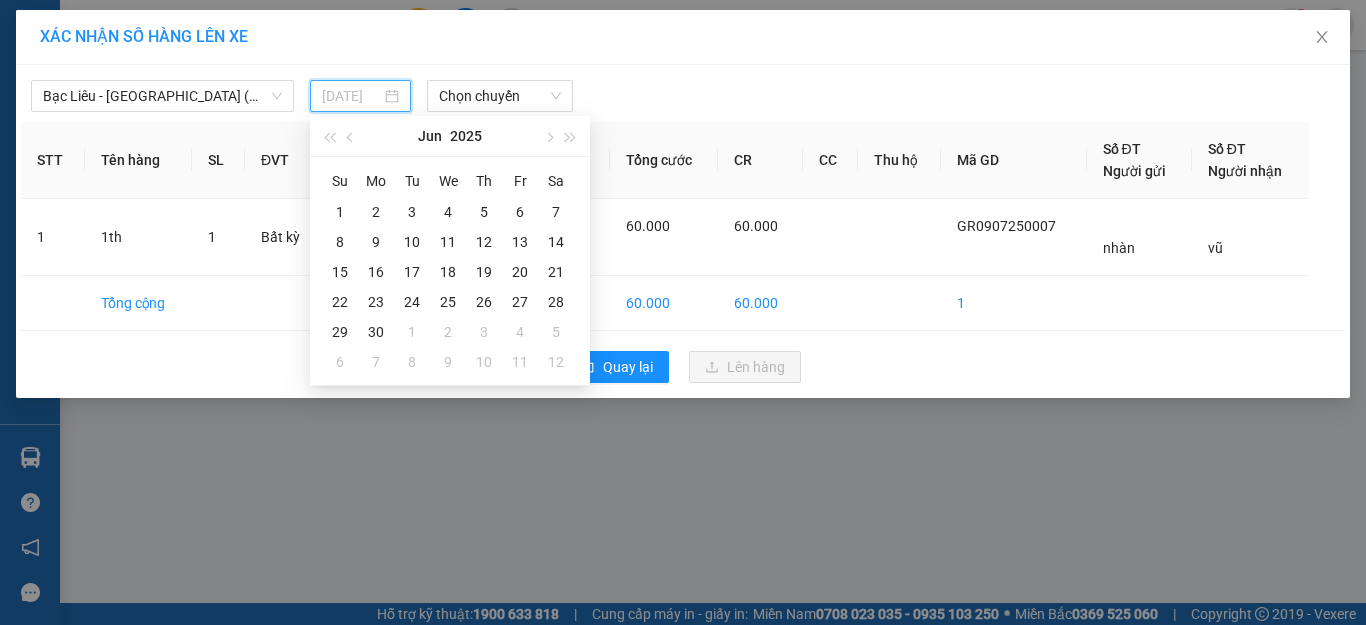 type on "[DATE]" 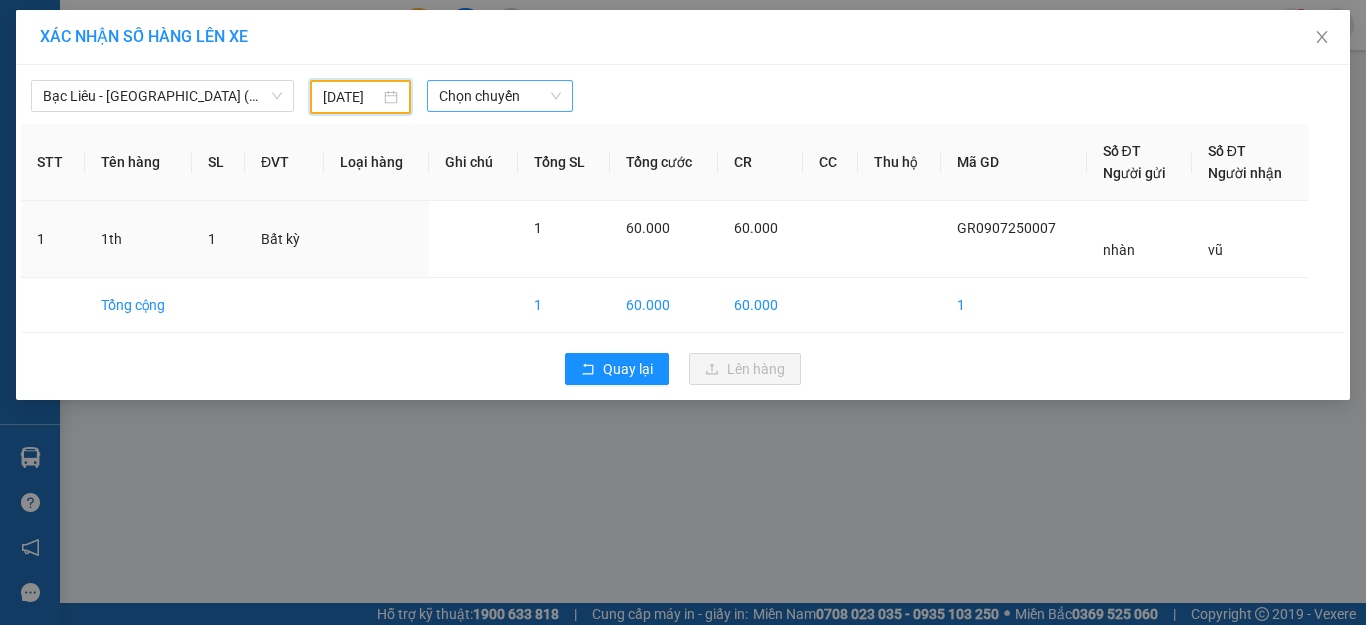 click on "Chọn chuyến" at bounding box center (500, 96) 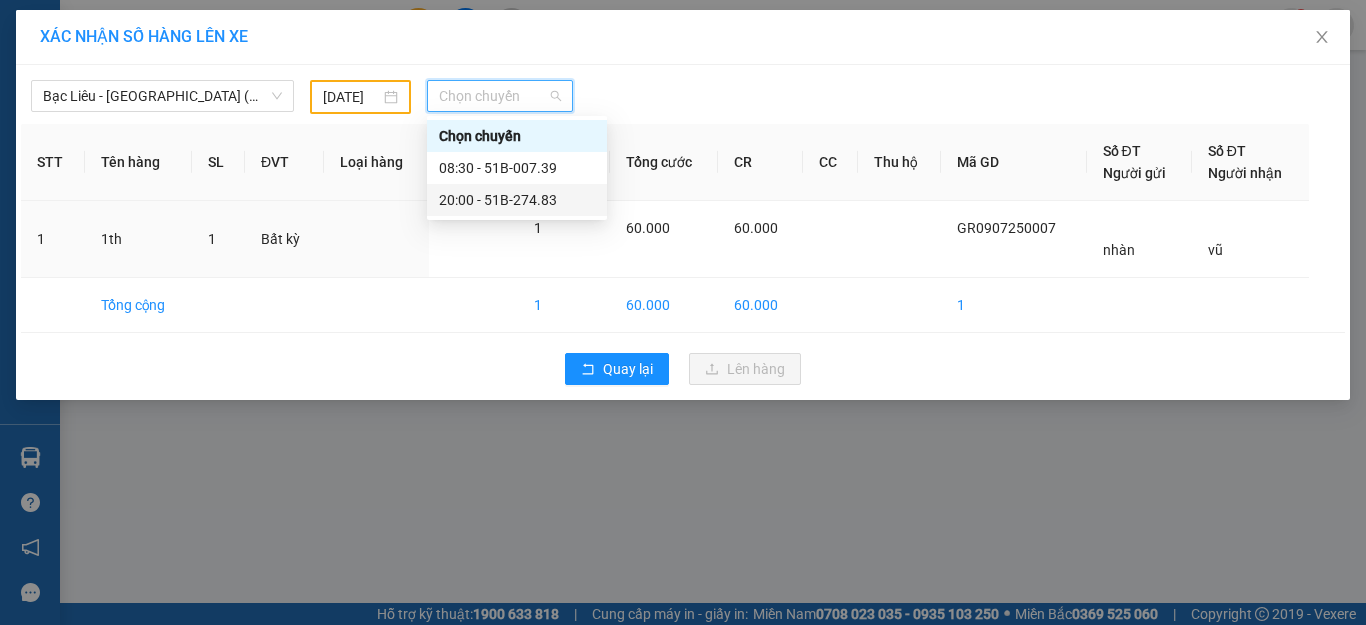 click on "20:00     - 51B-274.83" at bounding box center [517, 200] 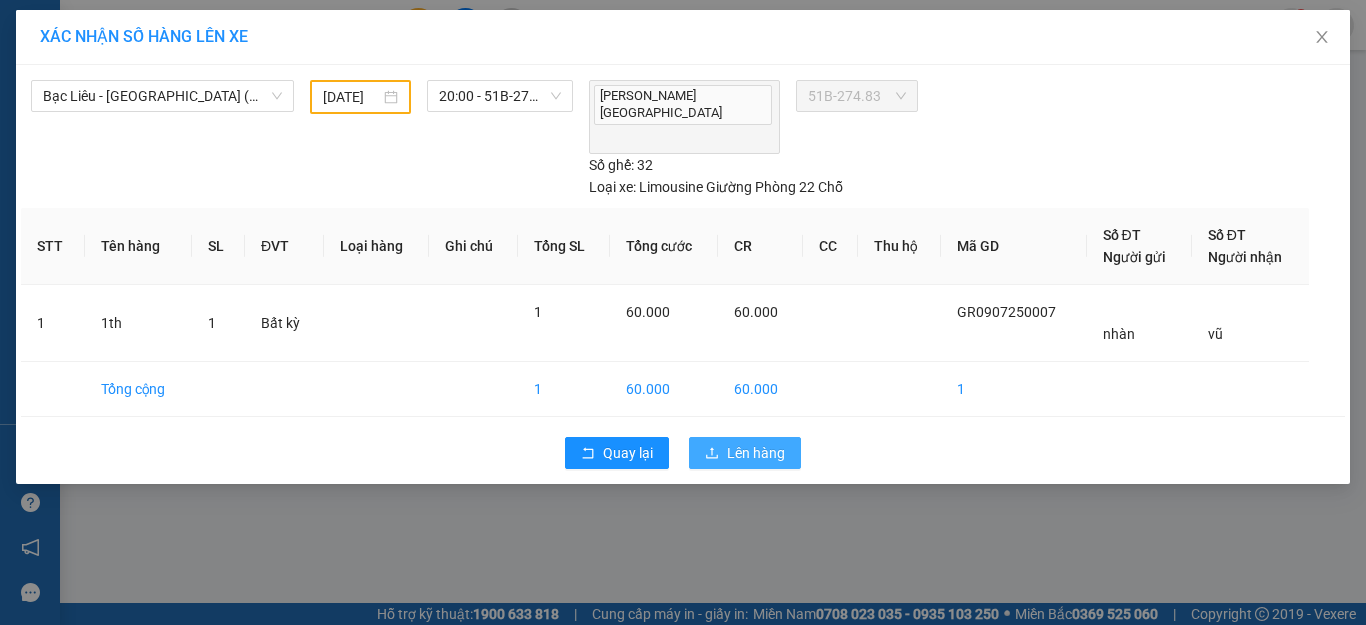click on "Lên hàng" at bounding box center (756, 453) 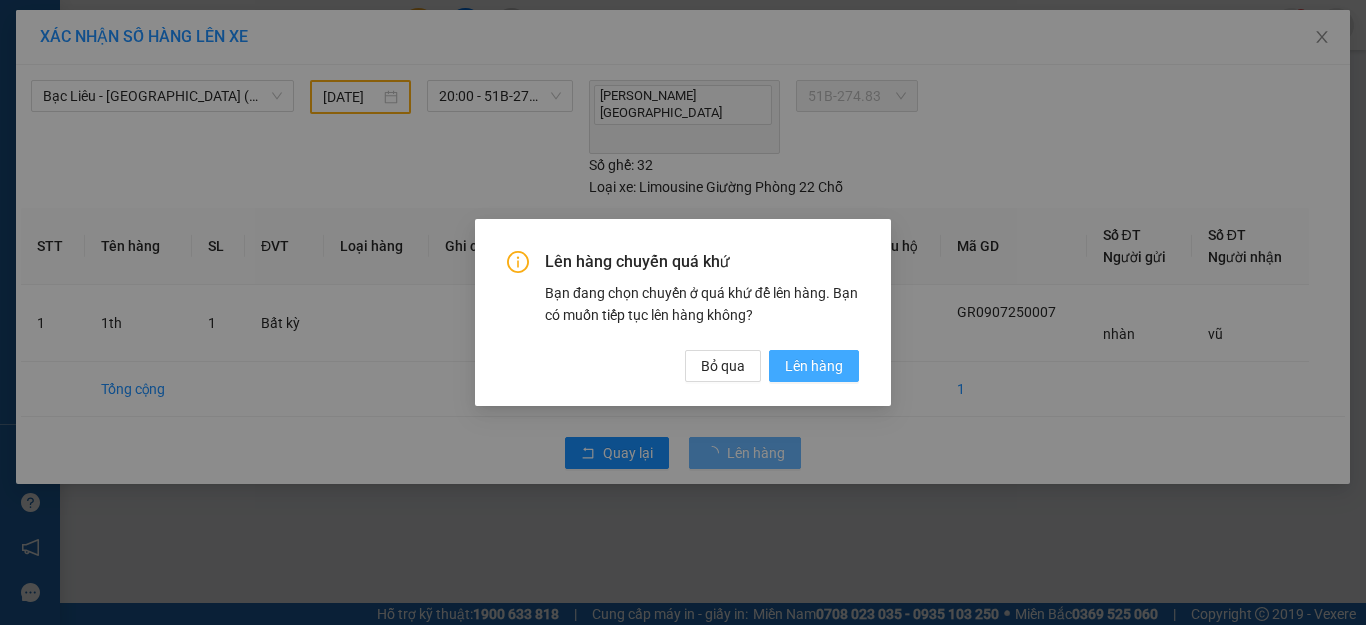 click on "Lên hàng" at bounding box center [814, 366] 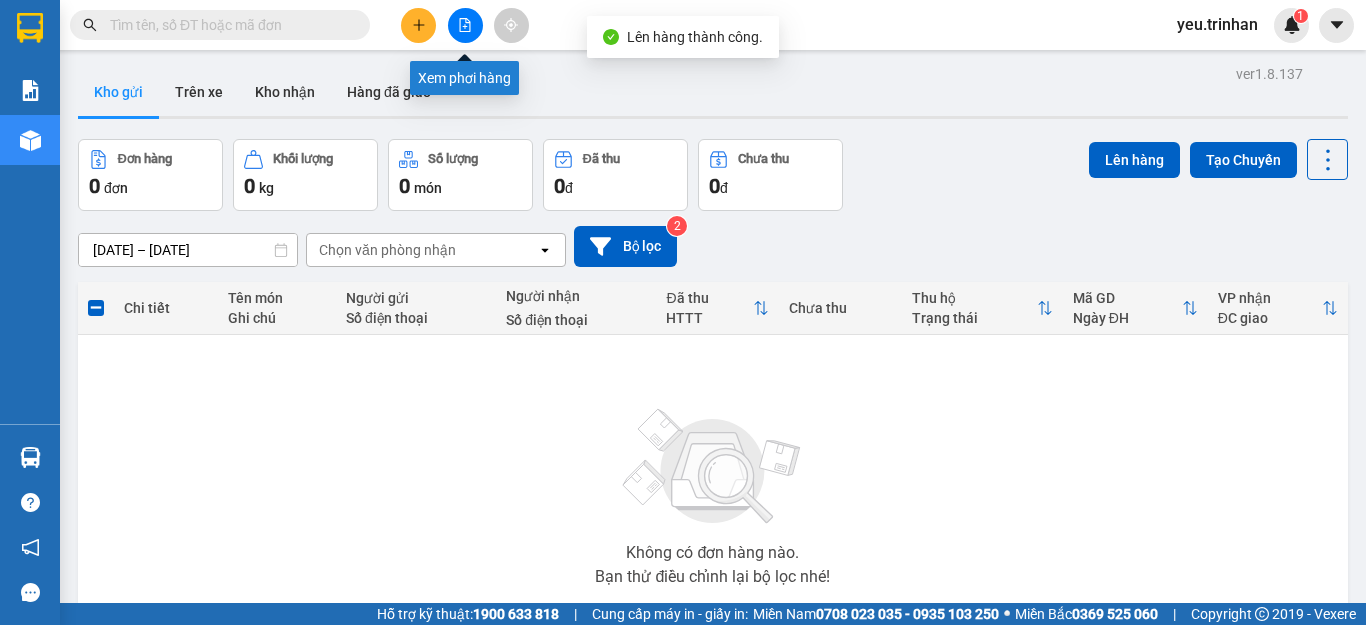 click 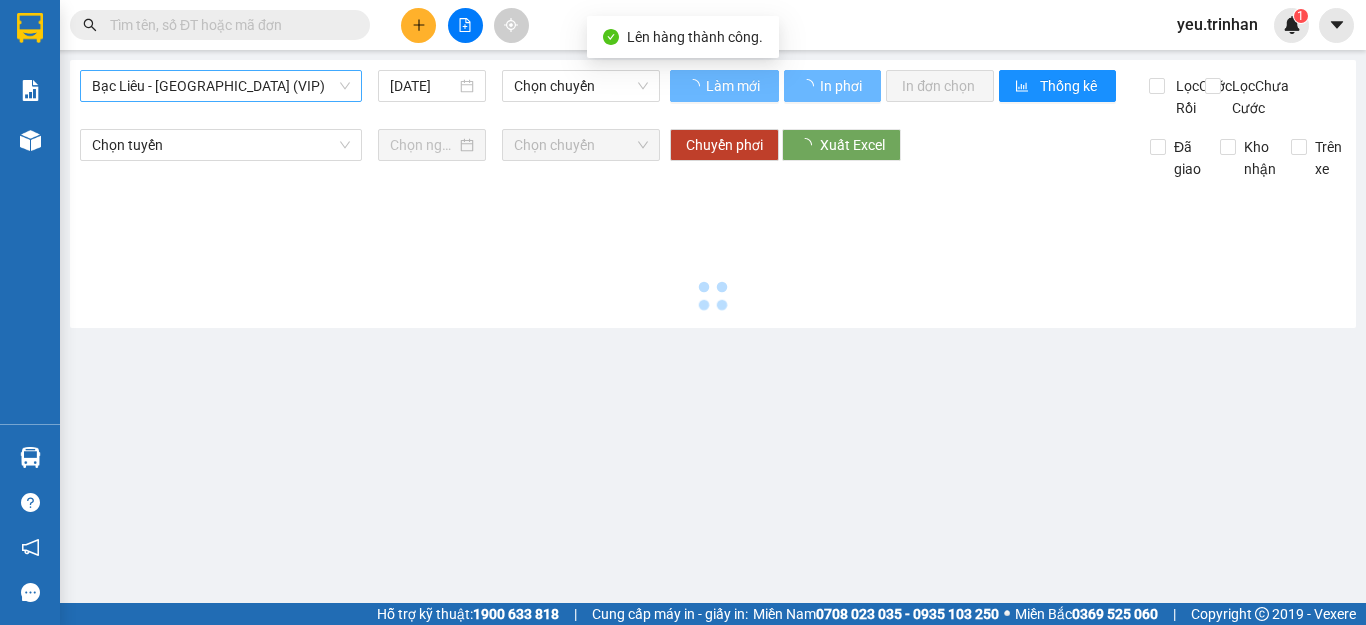 type on "[DATE]" 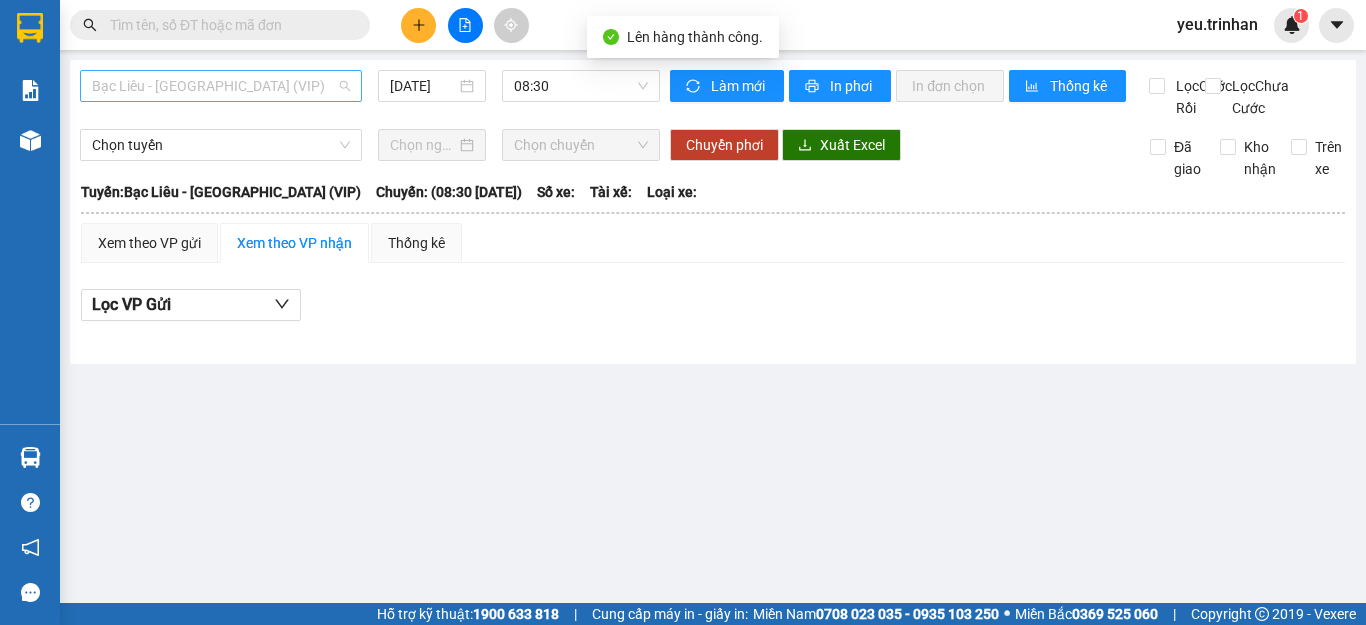 drag, startPoint x: 205, startPoint y: 87, endPoint x: 199, endPoint y: 151, distance: 64.28063 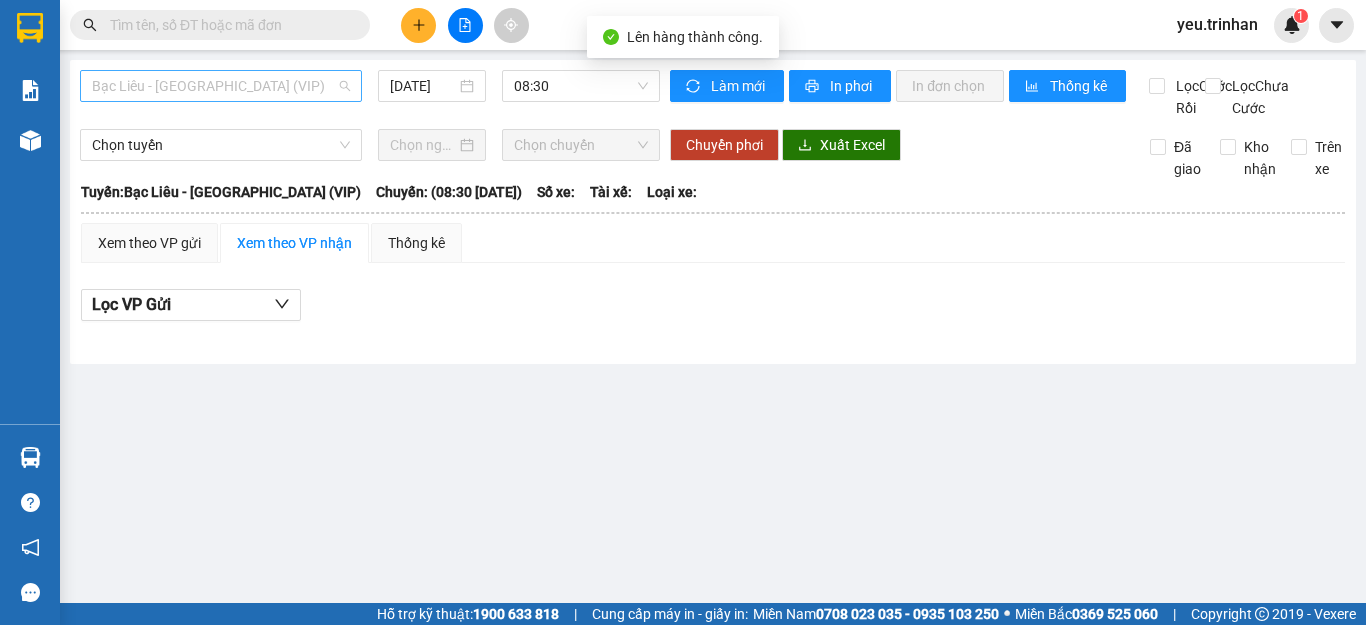 click on "Bạc Liêu - [GEOGRAPHIC_DATA] (VIP)" at bounding box center (221, 86) 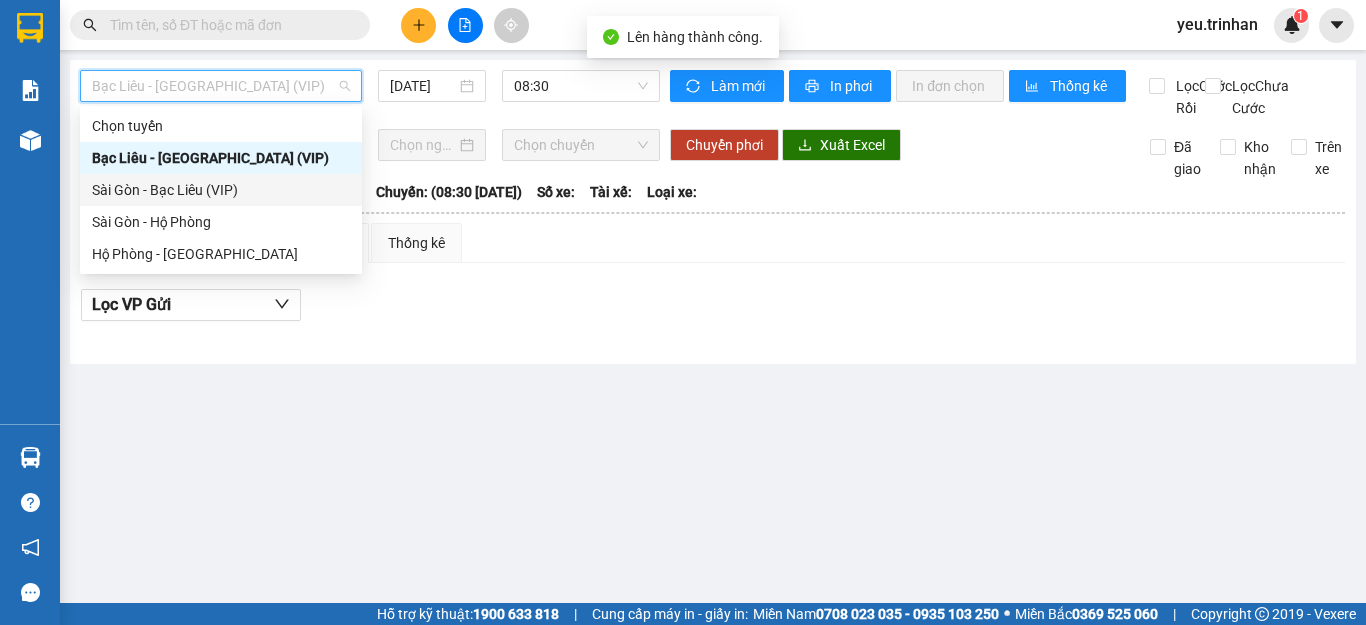 click on "Sài Gòn - Bạc Liêu (VIP)" at bounding box center (221, 190) 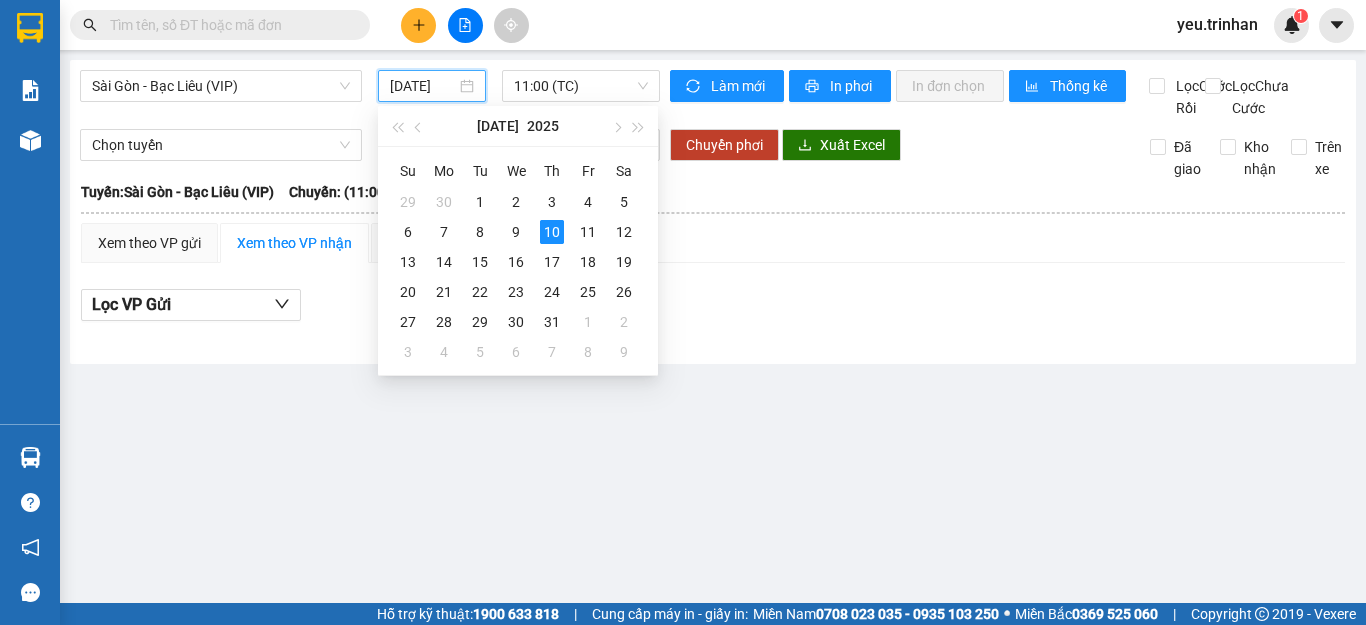 click on "[DATE]" at bounding box center (423, 86) 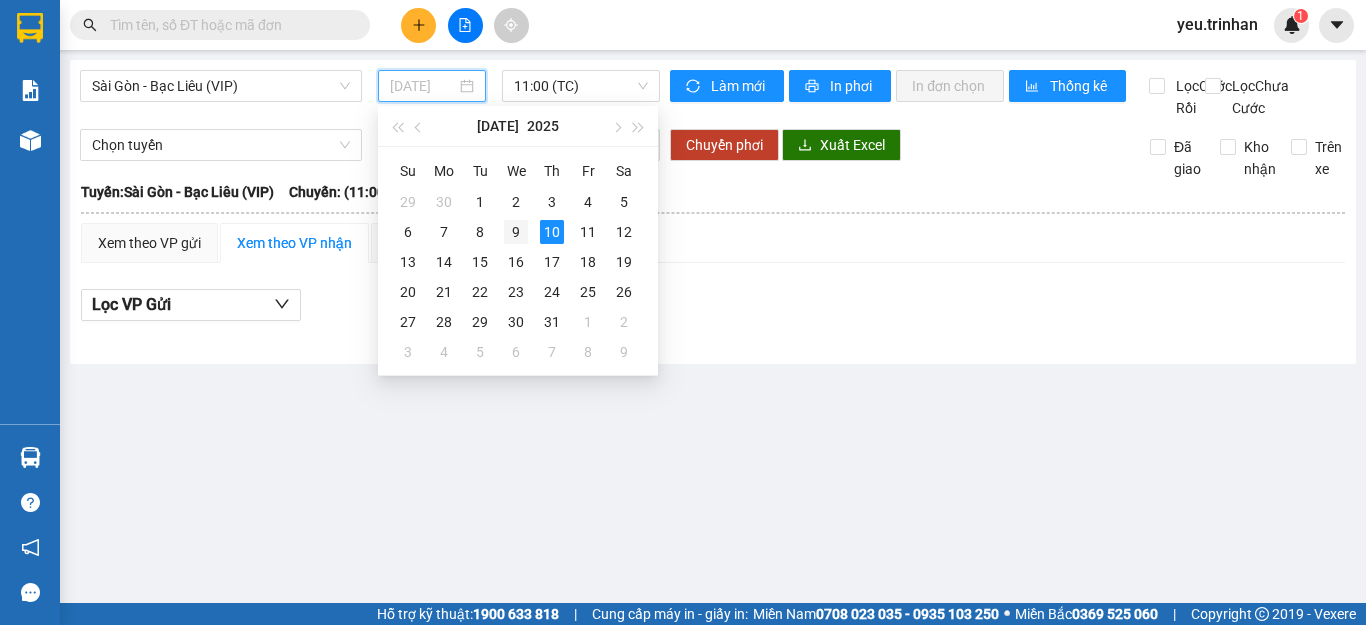 click on "9" at bounding box center [516, 232] 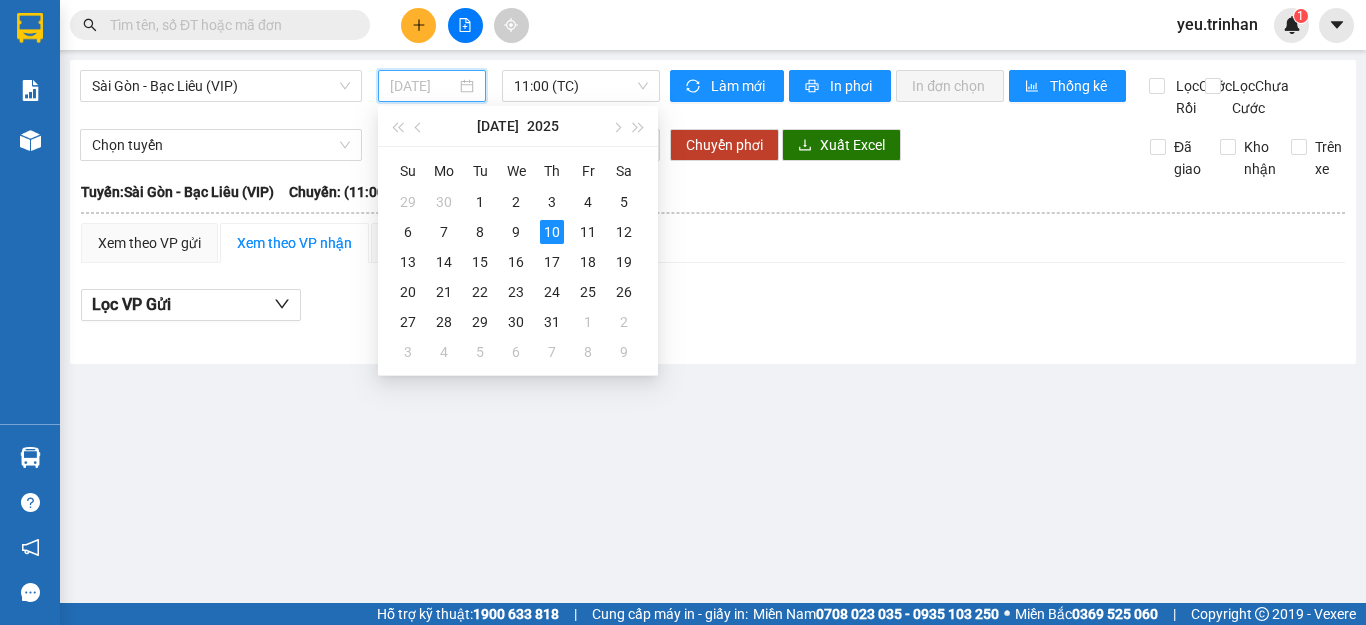 type on "[DATE]" 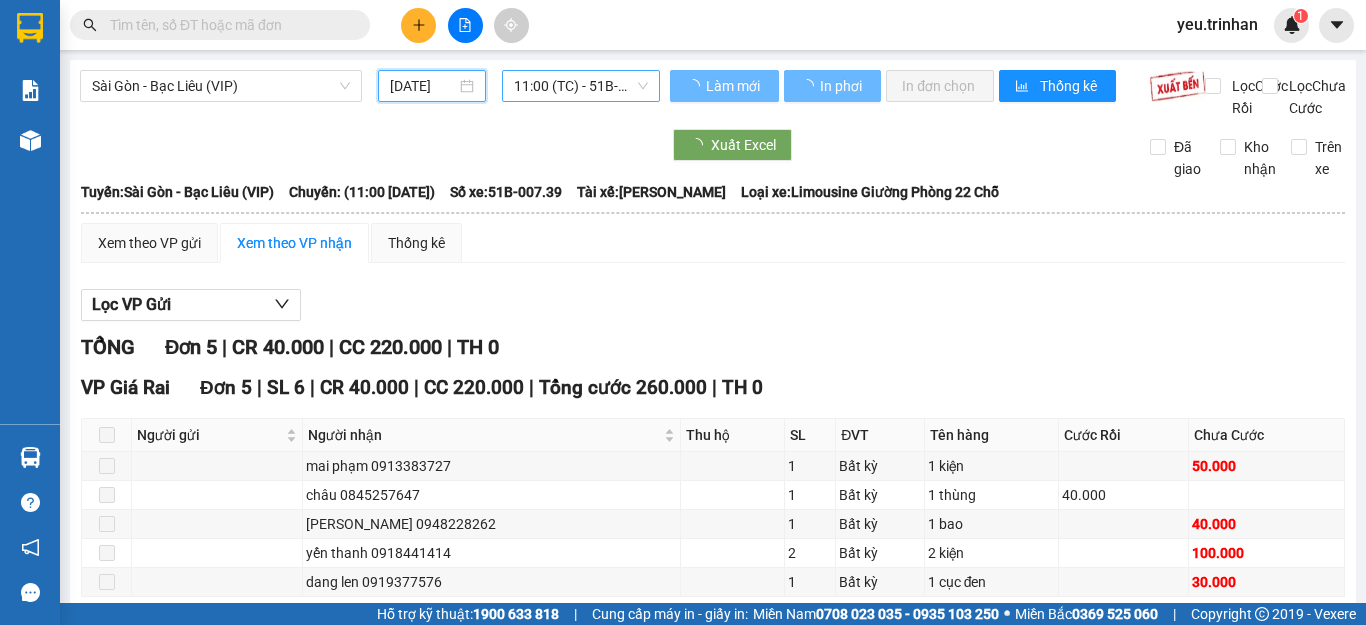 click on "11:00   (TC)   - 51B-007.39" at bounding box center (581, 86) 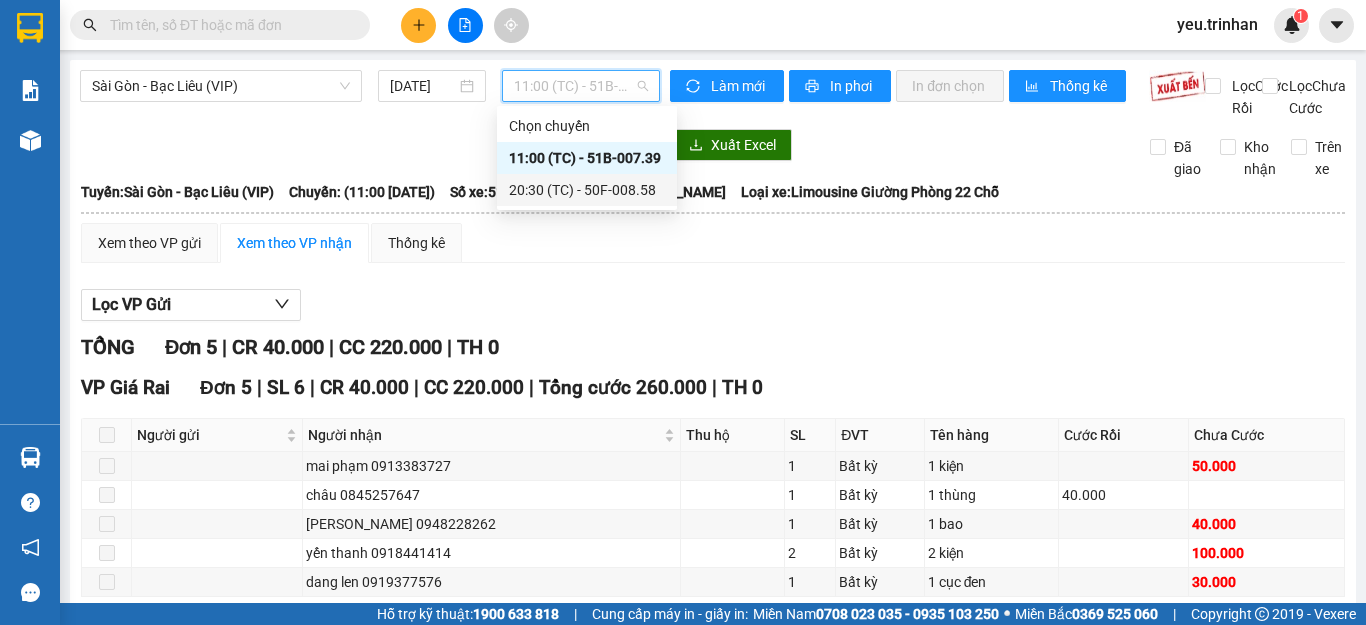 click on "20:30   (TC)   - 50F-008.58" at bounding box center (587, 190) 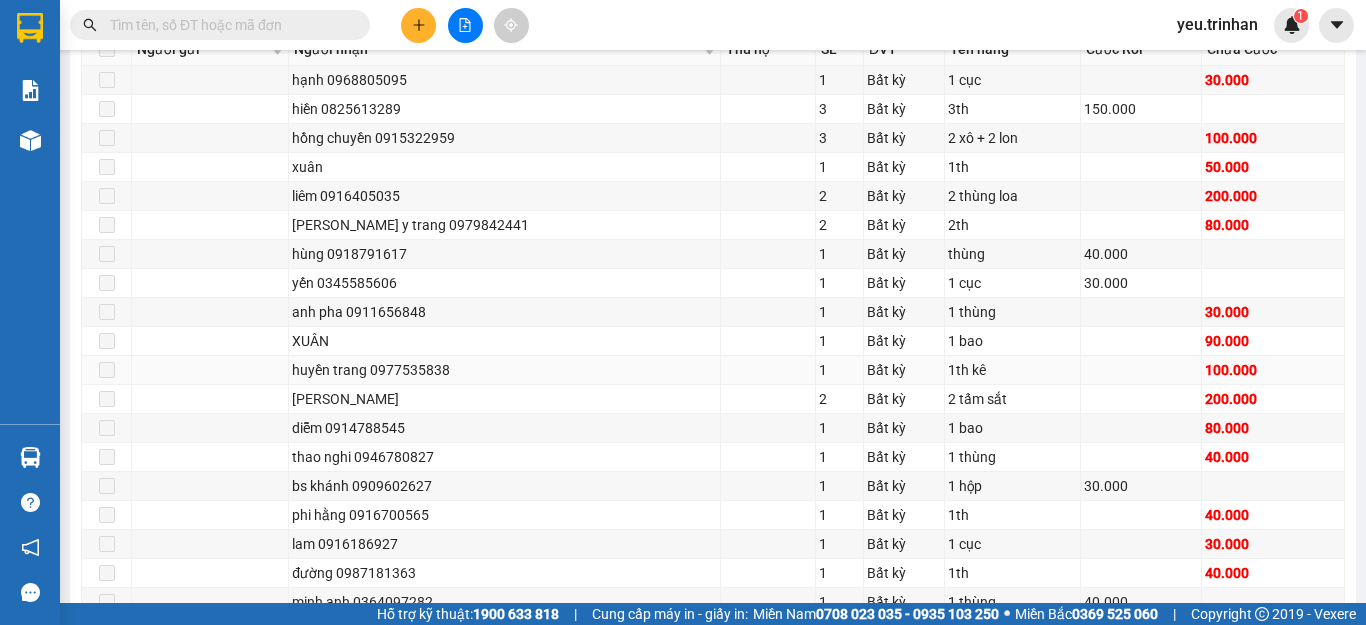 scroll, scrollTop: 1100, scrollLeft: 0, axis: vertical 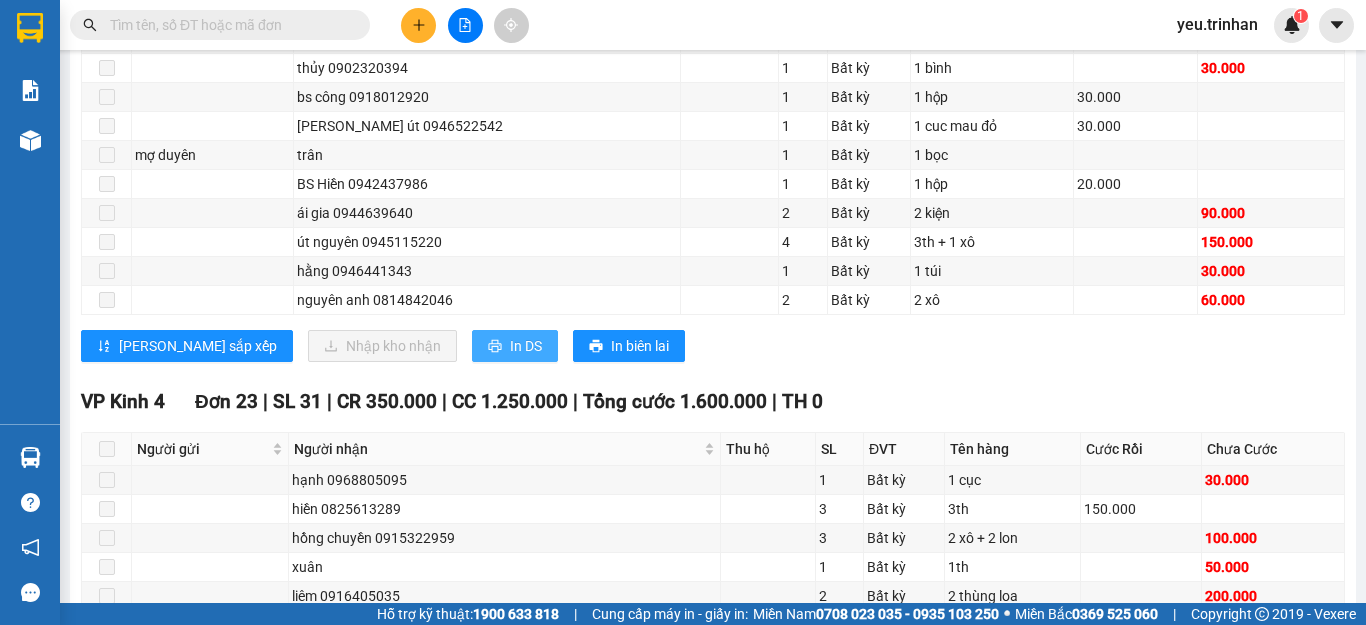 click on "In DS" at bounding box center [526, 346] 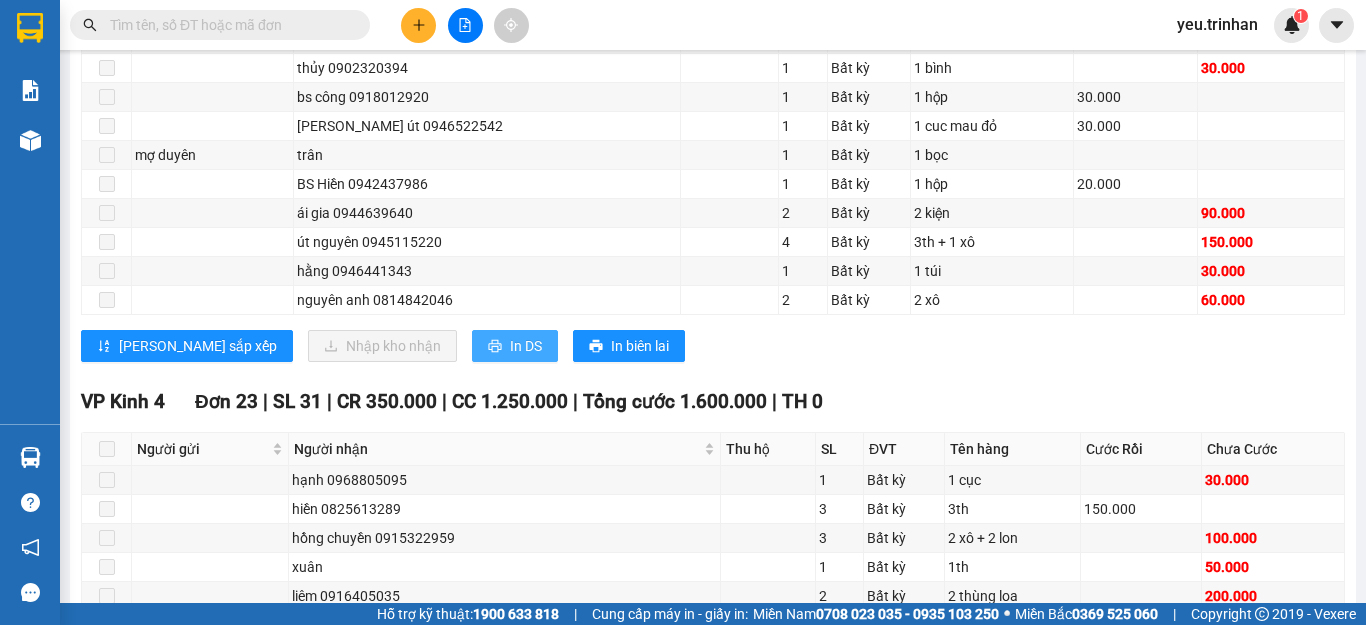 scroll, scrollTop: 0, scrollLeft: 0, axis: both 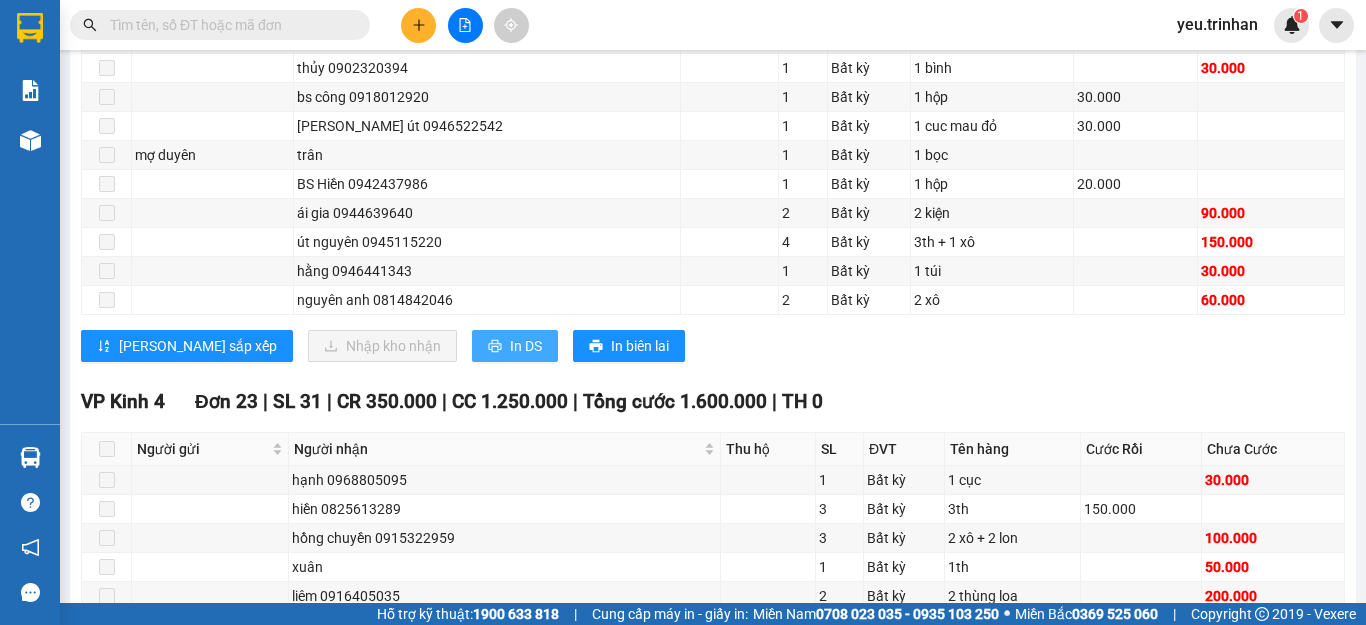 click on "In DS" at bounding box center [515, 346] 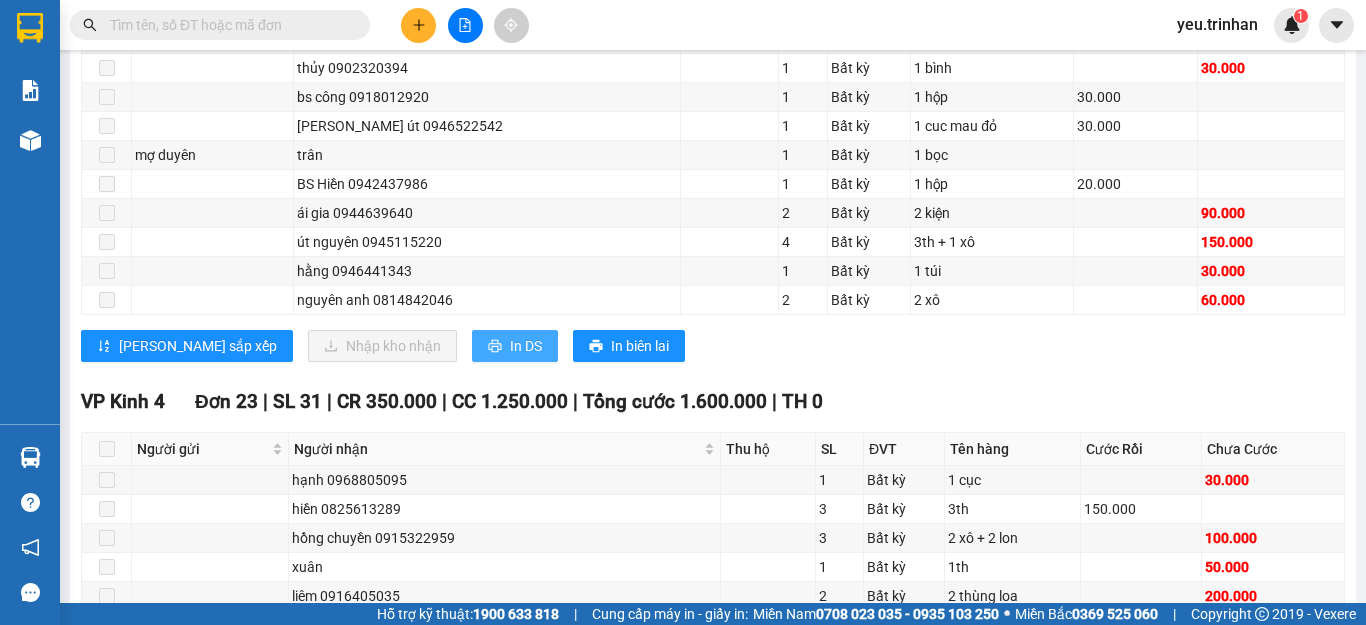 scroll, scrollTop: 0, scrollLeft: 0, axis: both 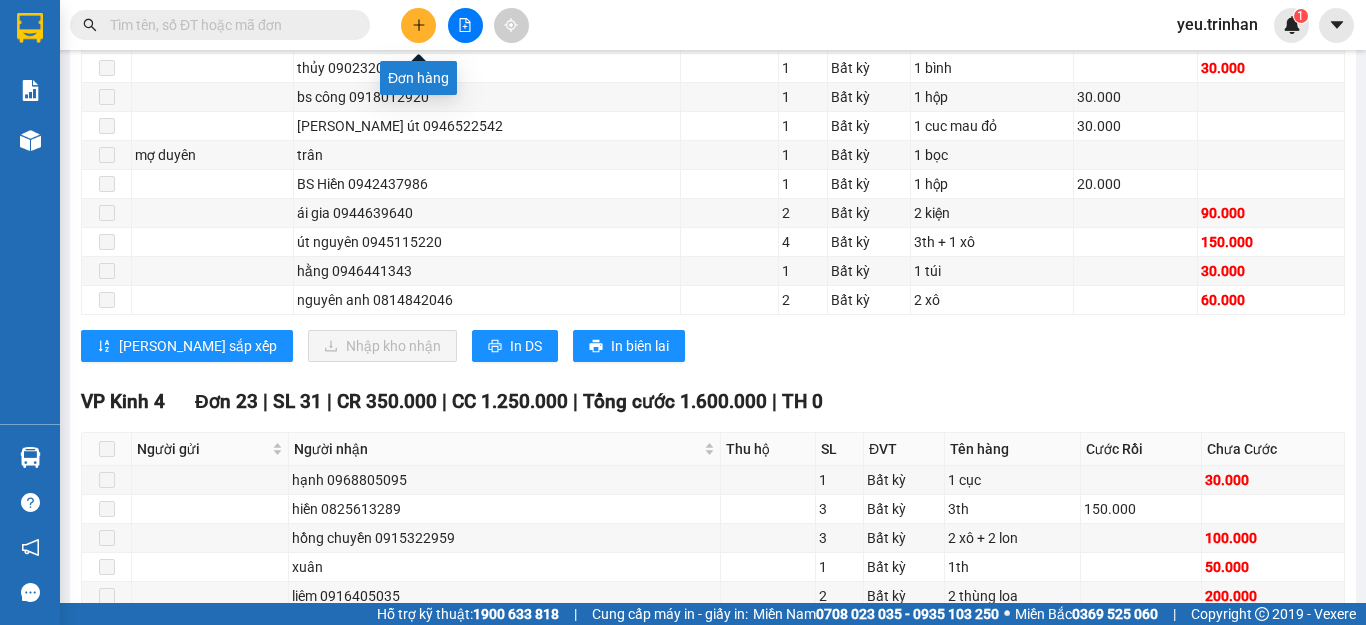 click 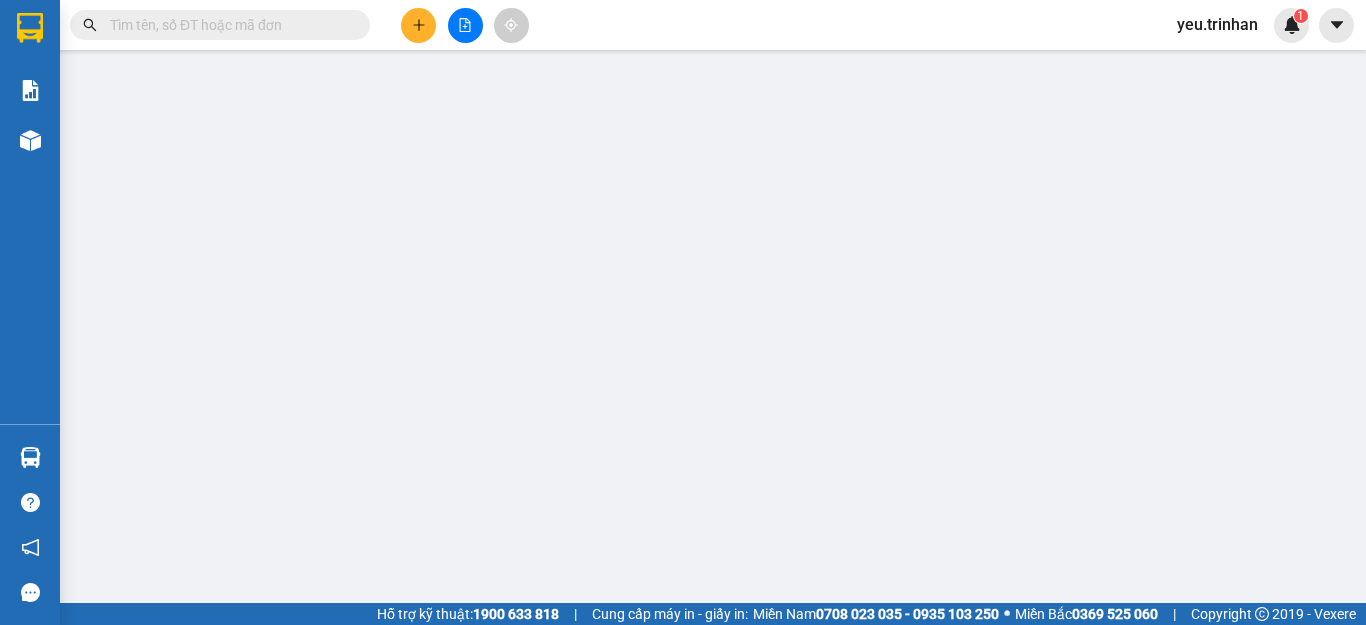scroll, scrollTop: 0, scrollLeft: 0, axis: both 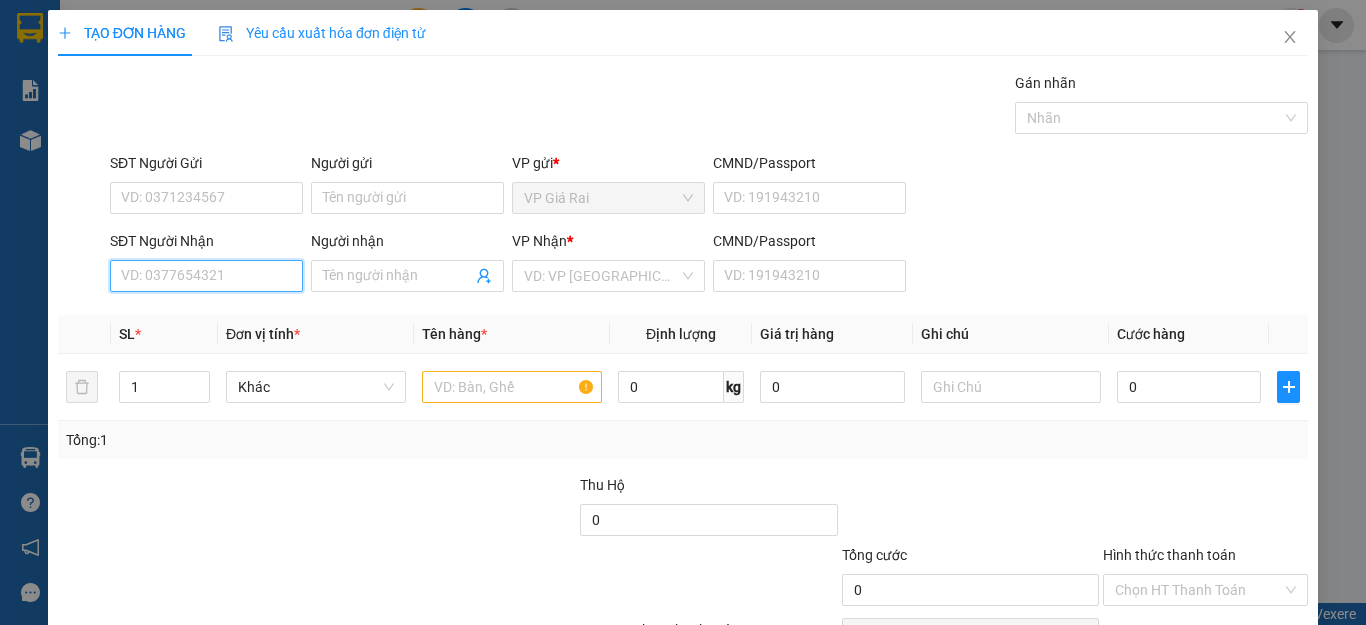 click on "SĐT Người Nhận" at bounding box center (206, 276) 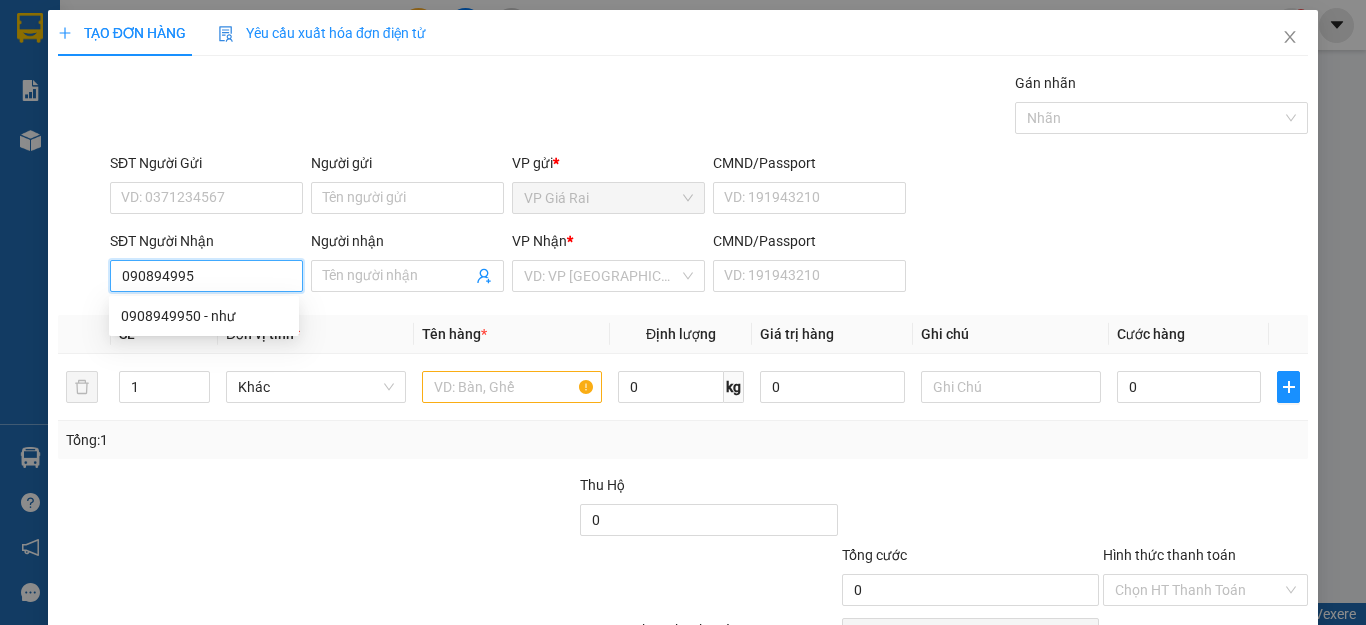 type on "0908949950" 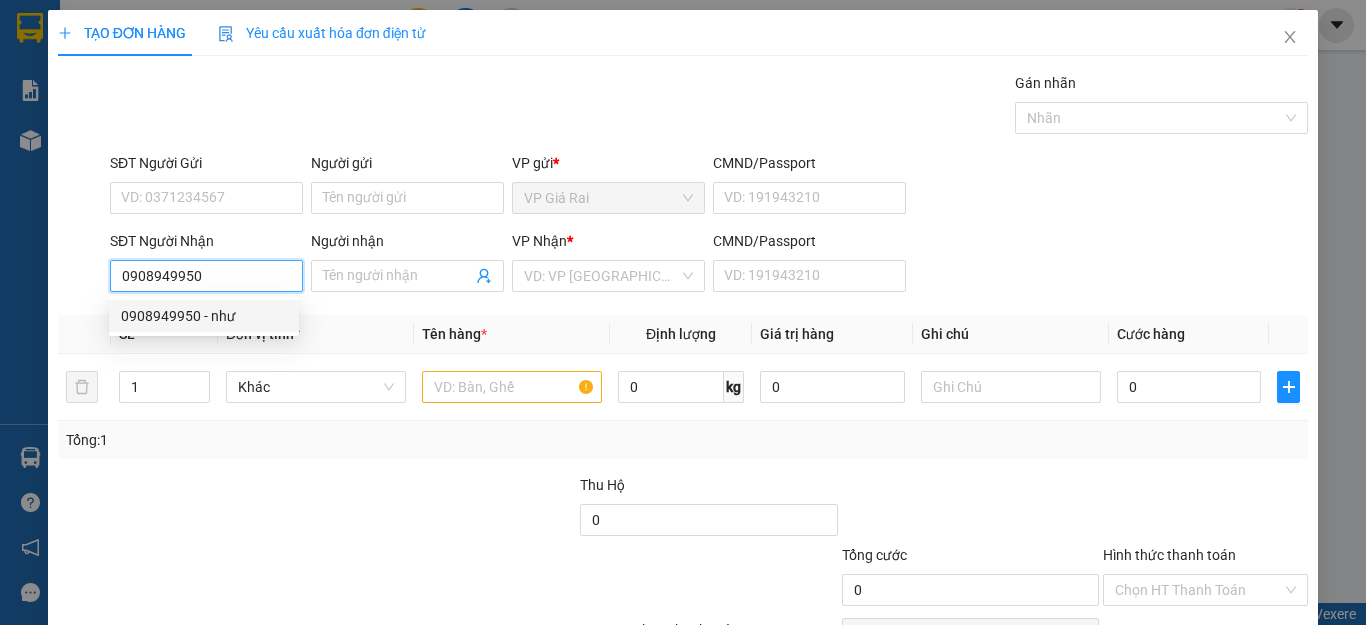 click on "0908949950 - như" at bounding box center [204, 316] 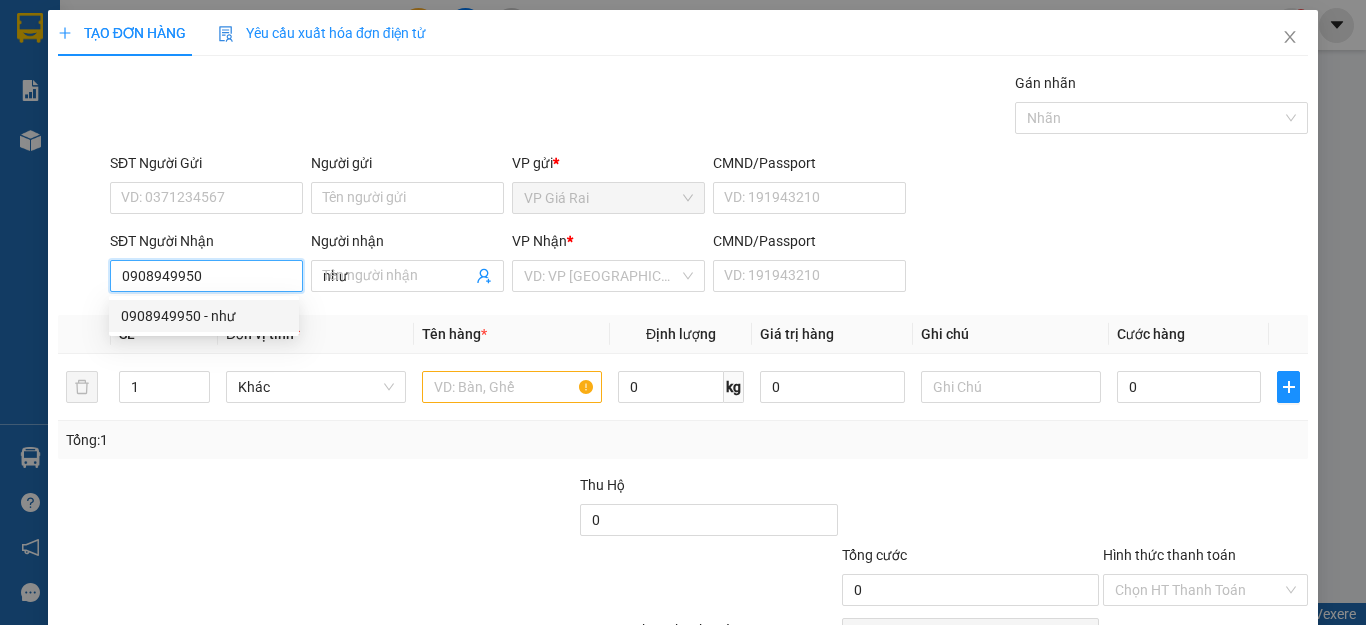 type on "60.000" 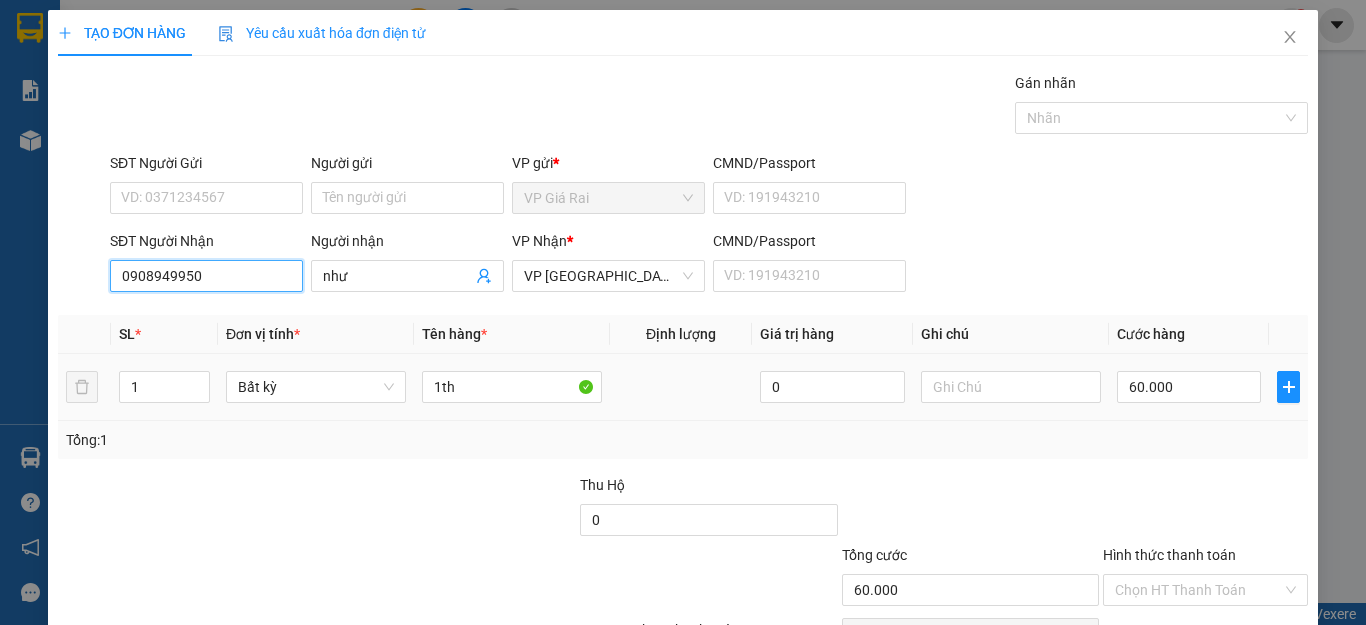 scroll, scrollTop: 115, scrollLeft: 0, axis: vertical 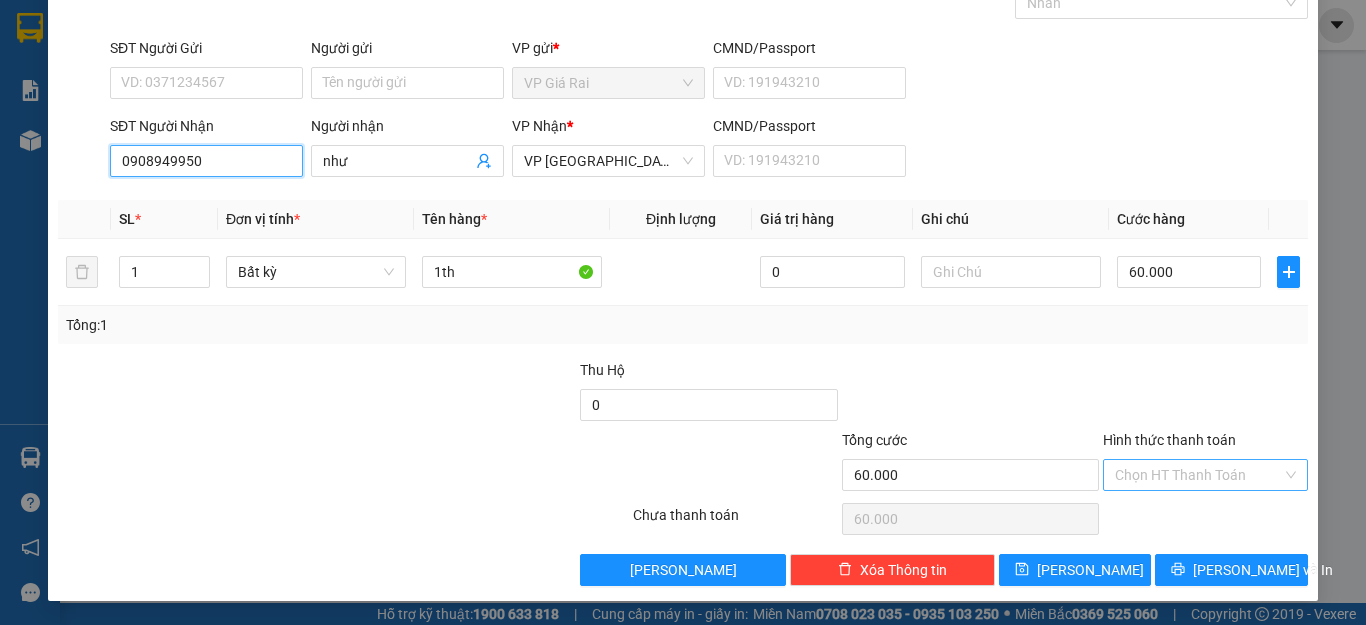 type on "0908949950" 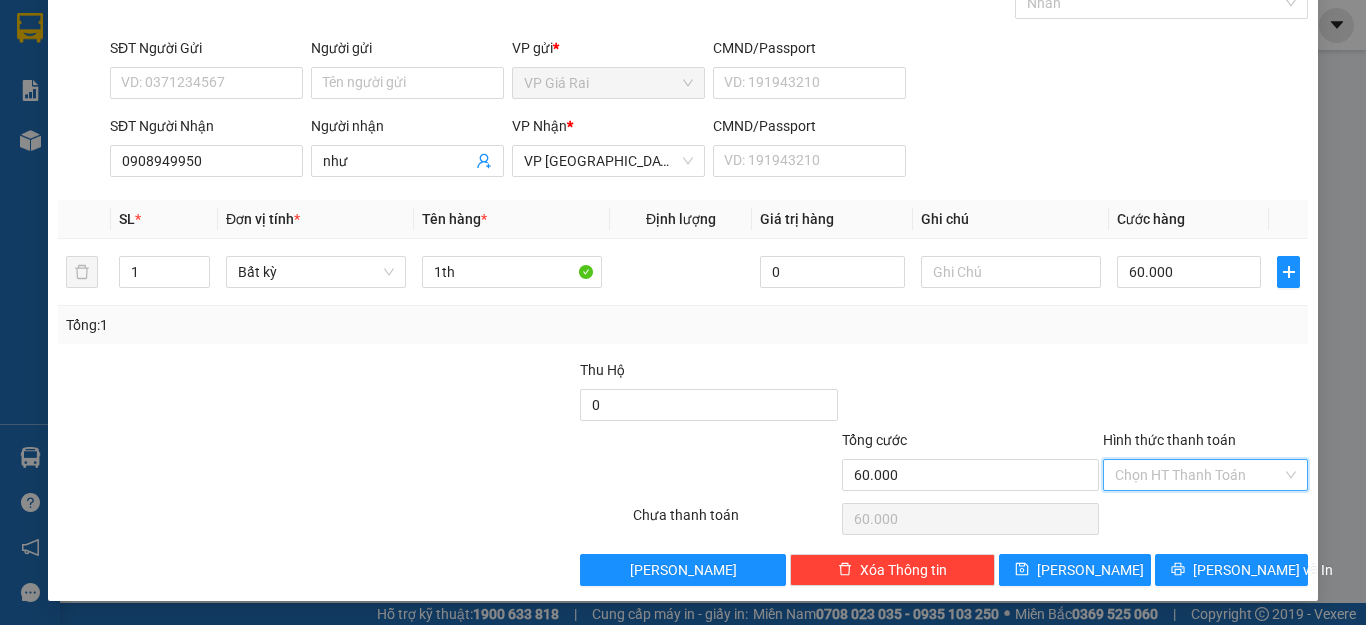 drag, startPoint x: 1148, startPoint y: 475, endPoint x: 1131, endPoint y: 521, distance: 49.0408 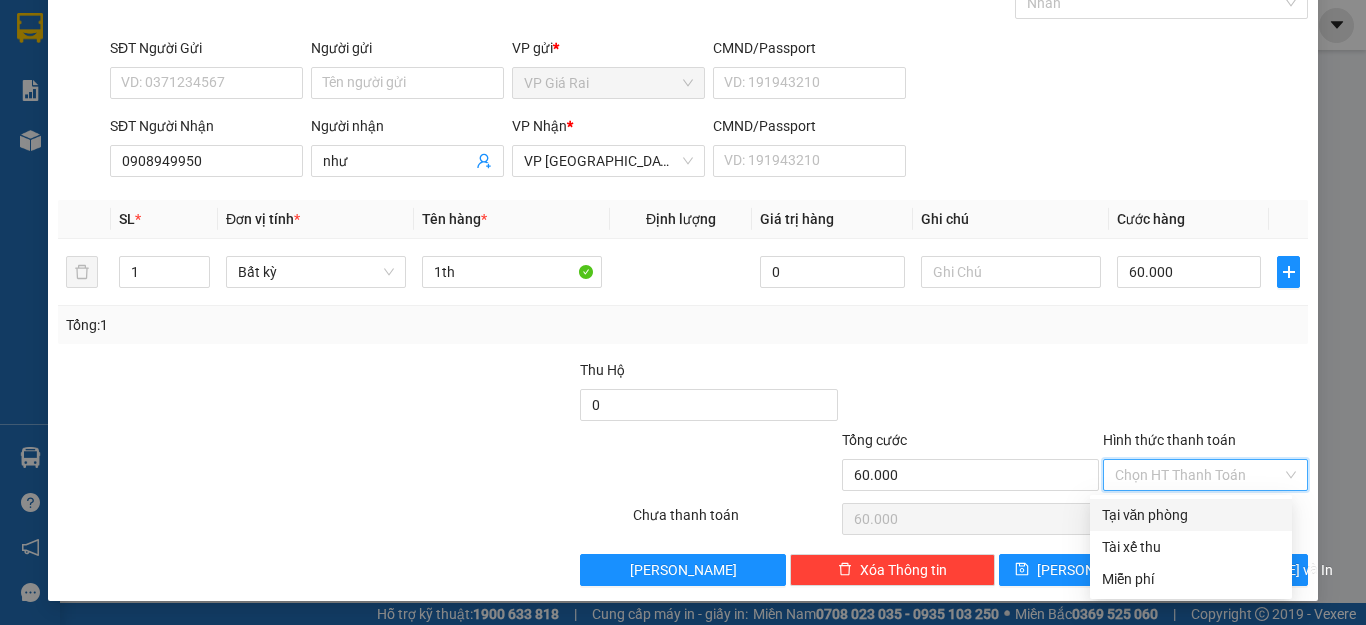 click on "Tại văn phòng" at bounding box center (1191, 515) 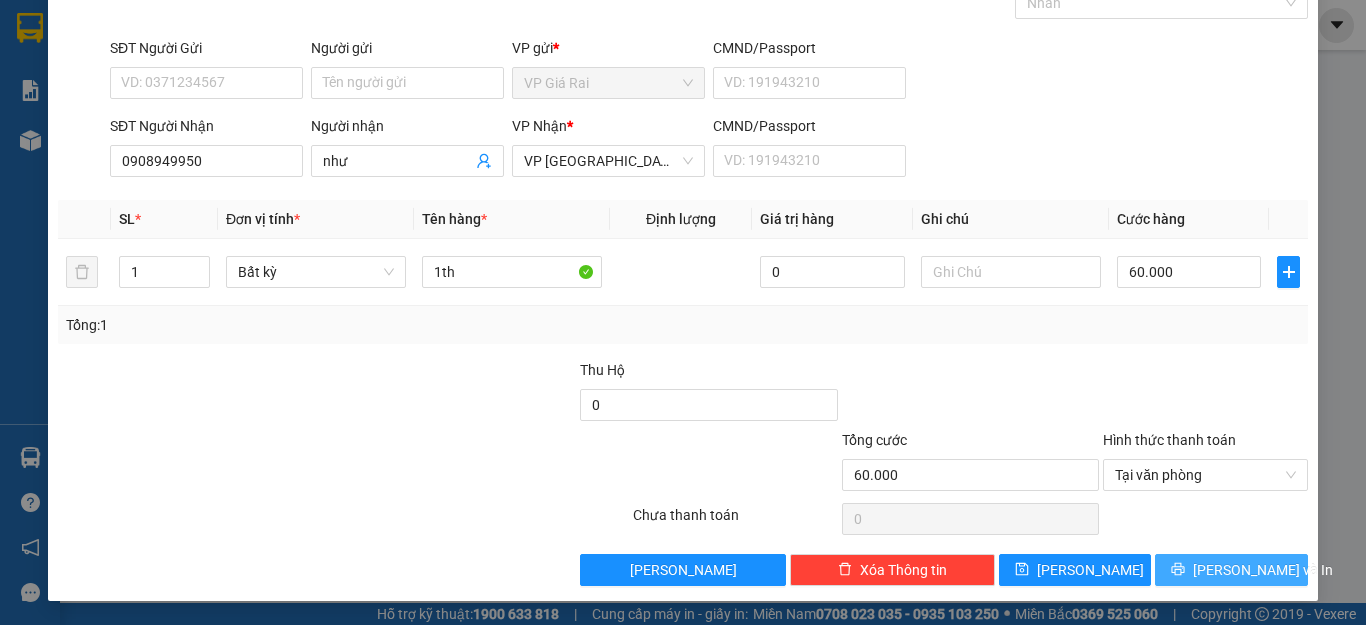click on "[PERSON_NAME] và In" at bounding box center (1231, 570) 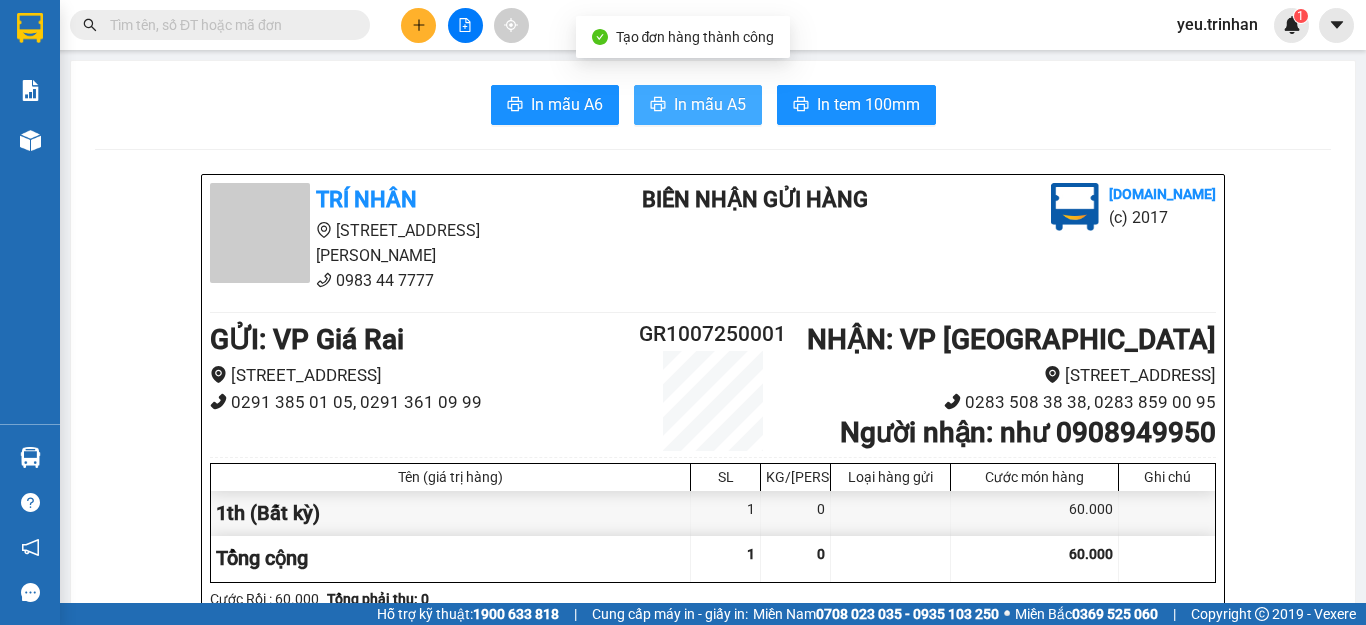 click on "In mẫu A5" at bounding box center [710, 104] 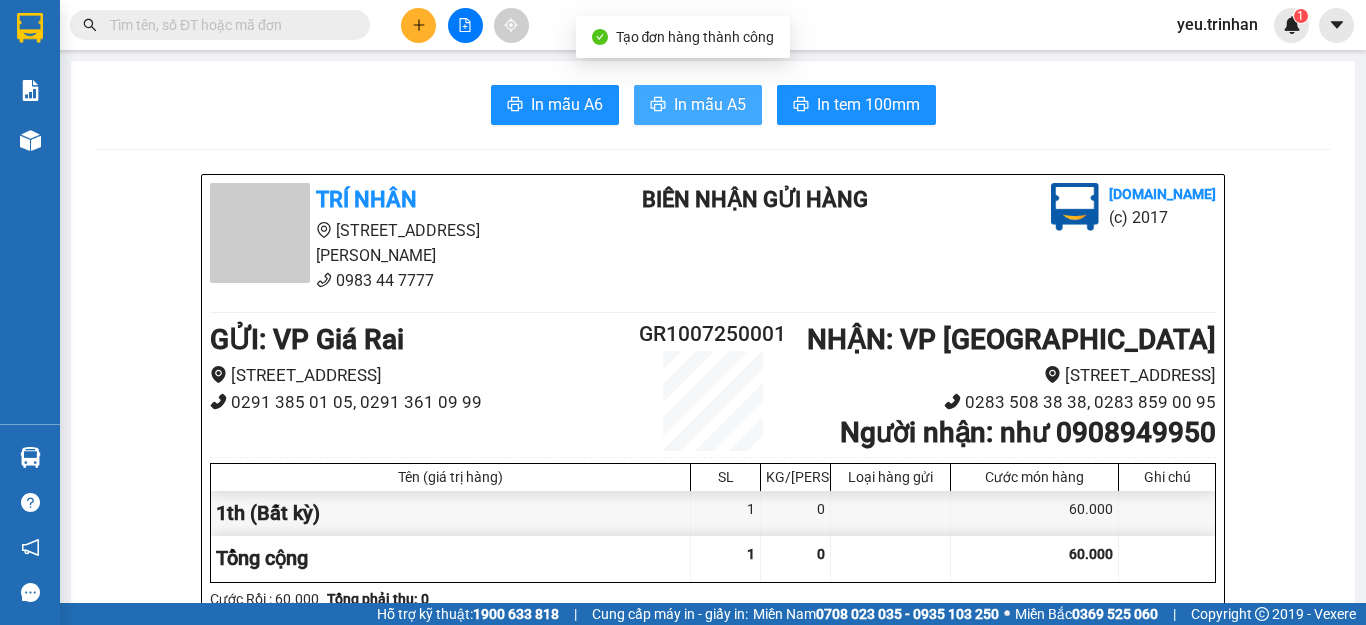 scroll, scrollTop: 0, scrollLeft: 0, axis: both 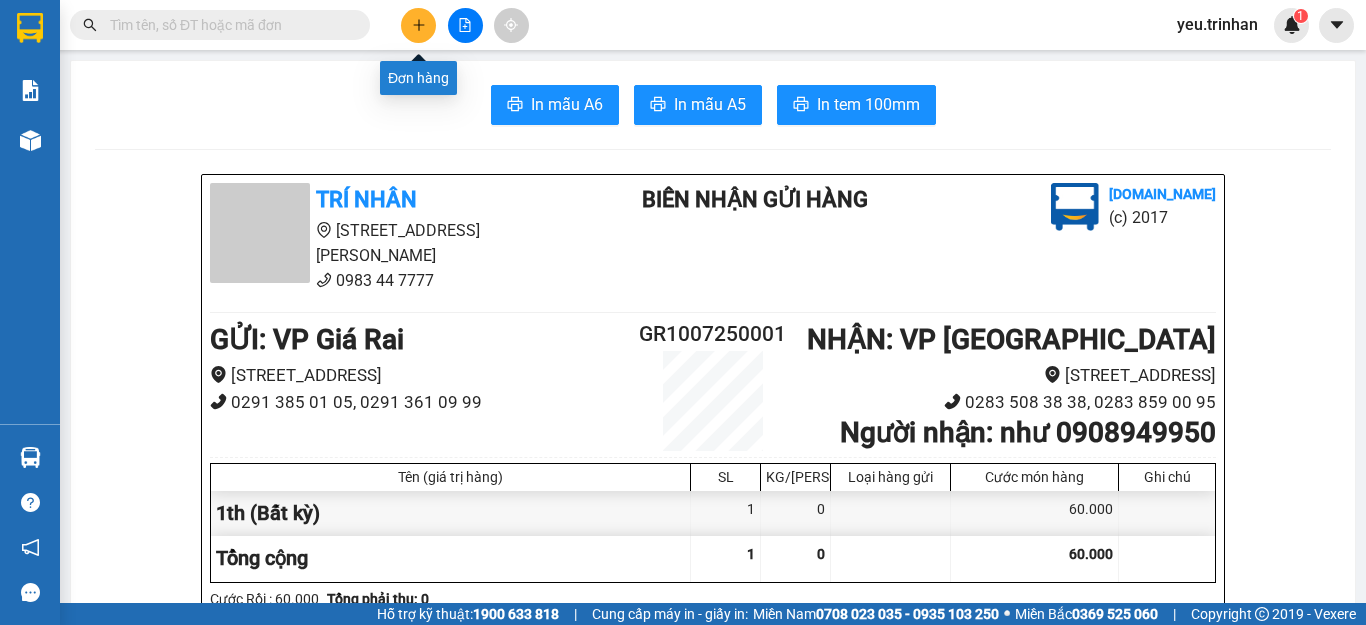 click at bounding box center [418, 25] 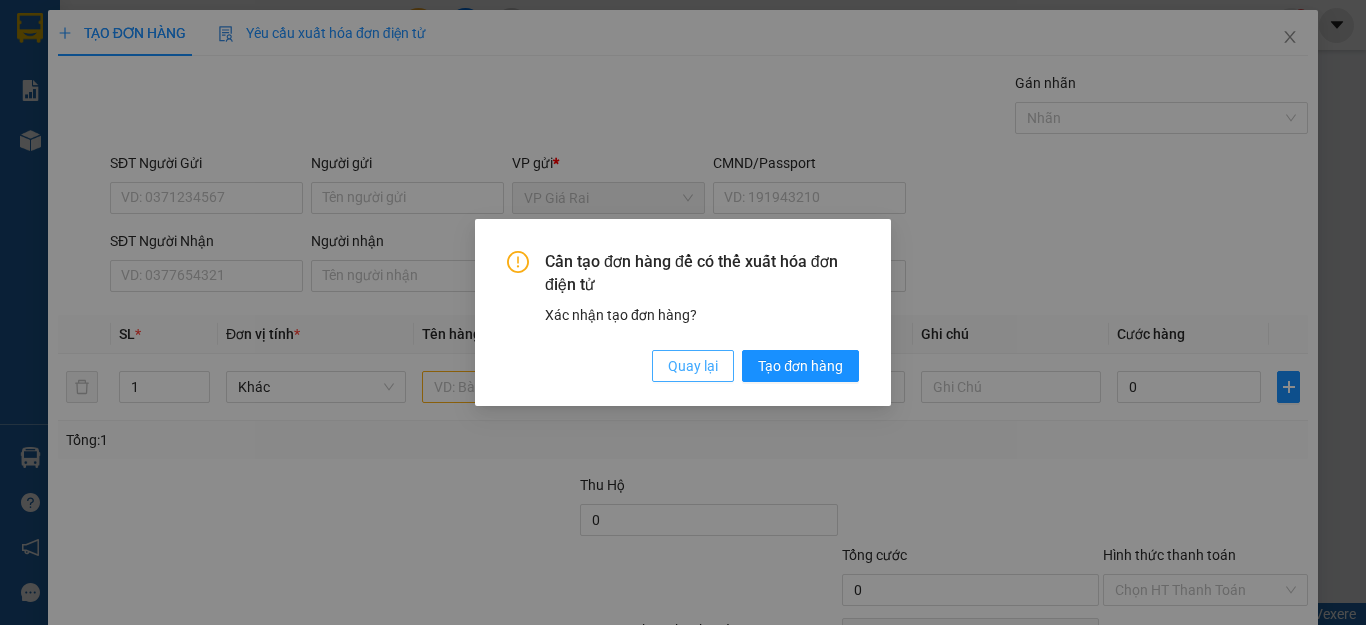 click on "Quay lại" at bounding box center (693, 366) 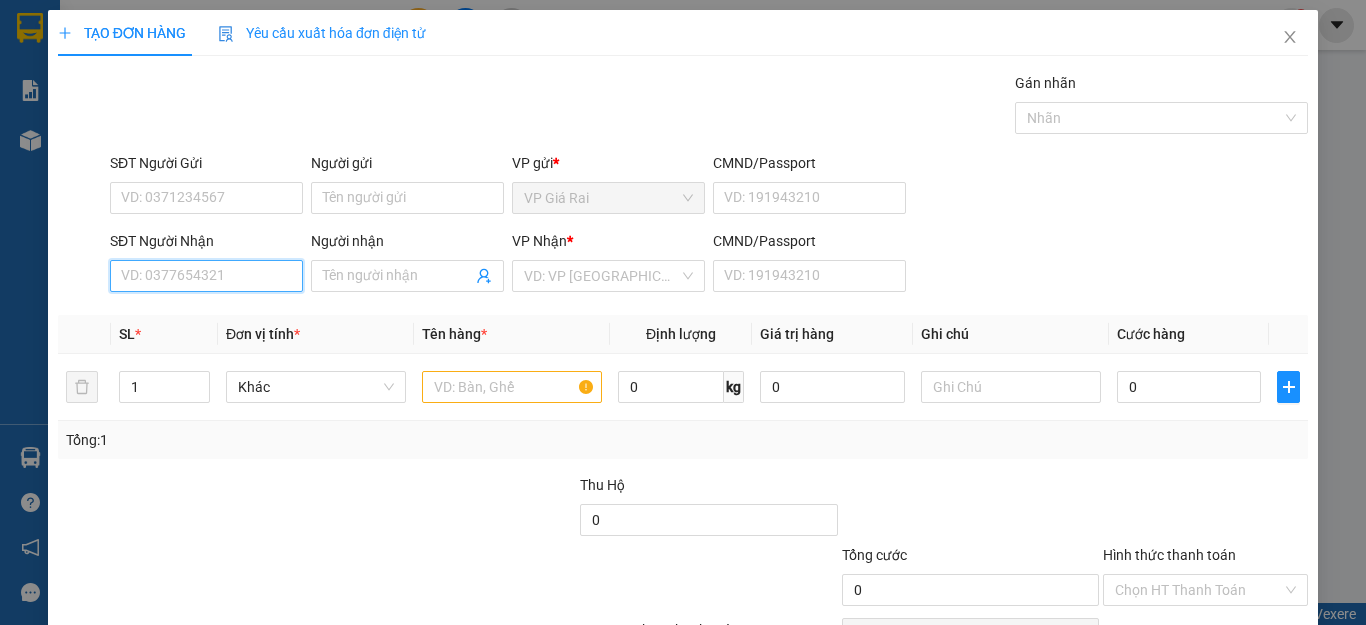 click on "SĐT Người Nhận" at bounding box center [206, 276] 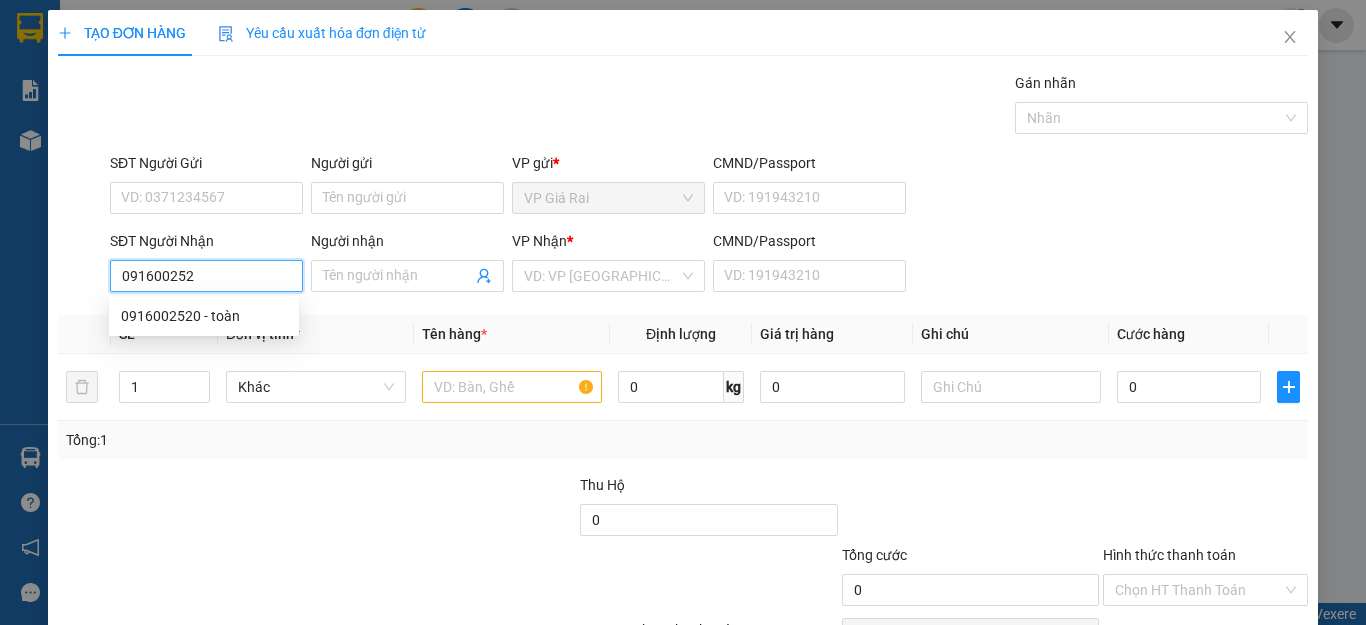 type on "0916002520" 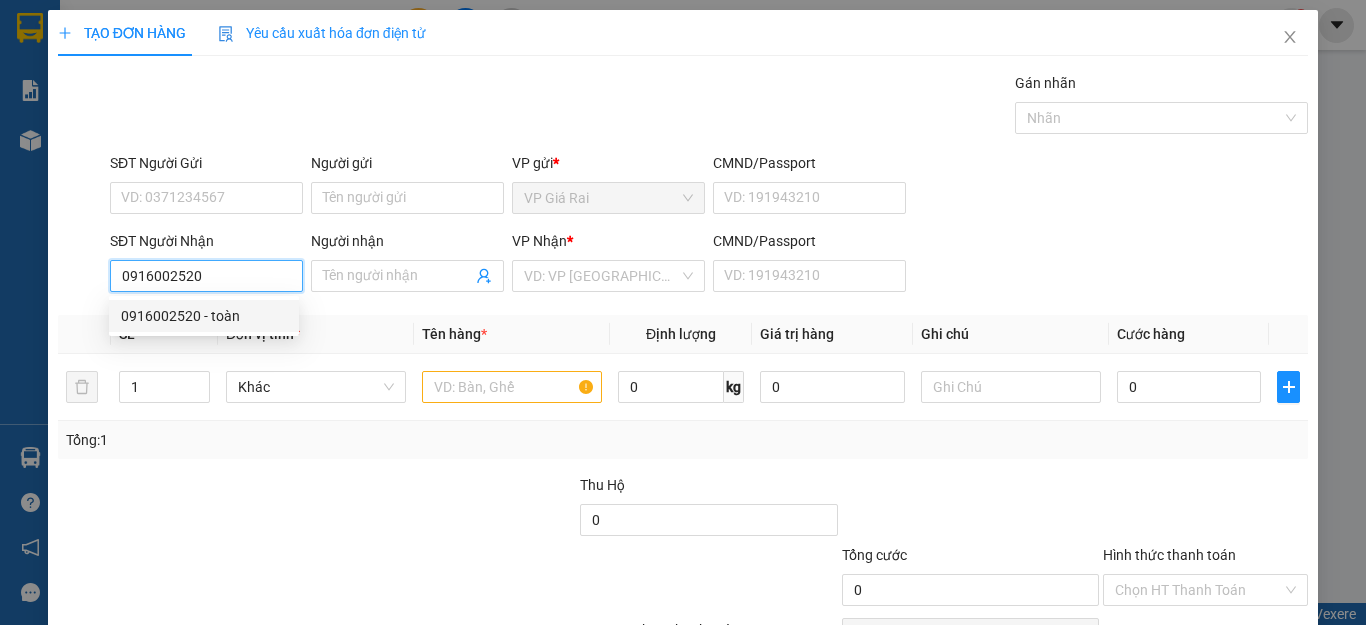 click on "0916002520 - toàn" at bounding box center (204, 316) 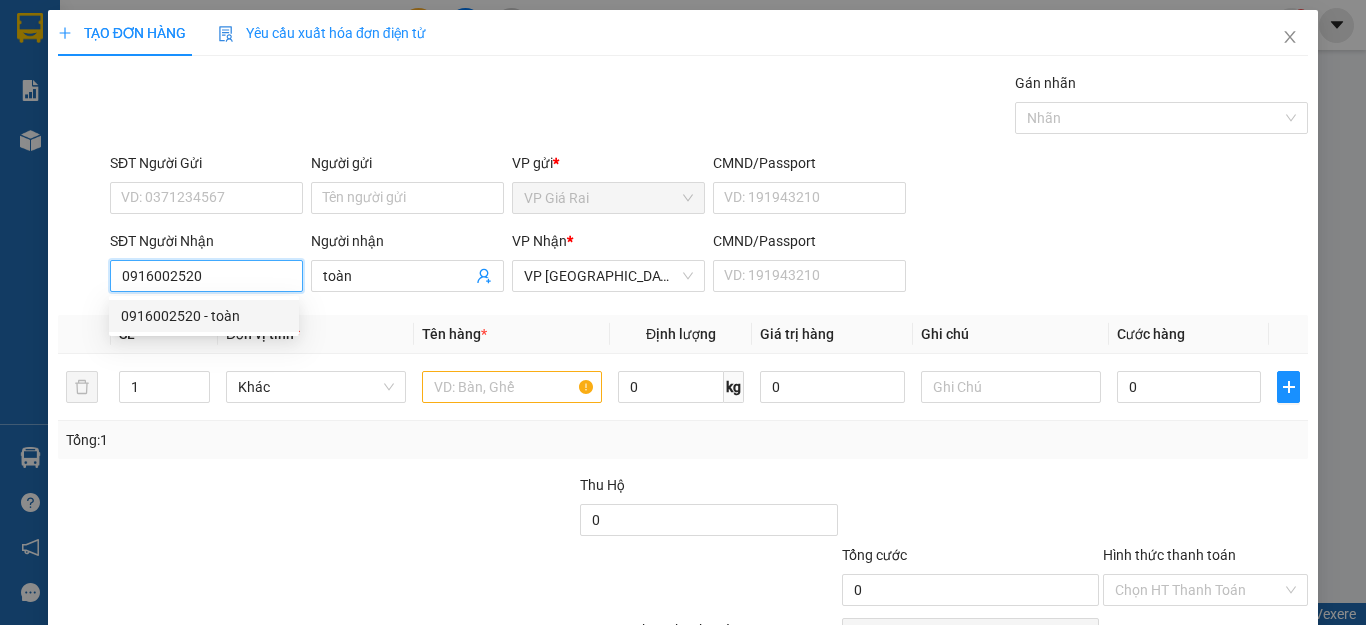 type on "60.000" 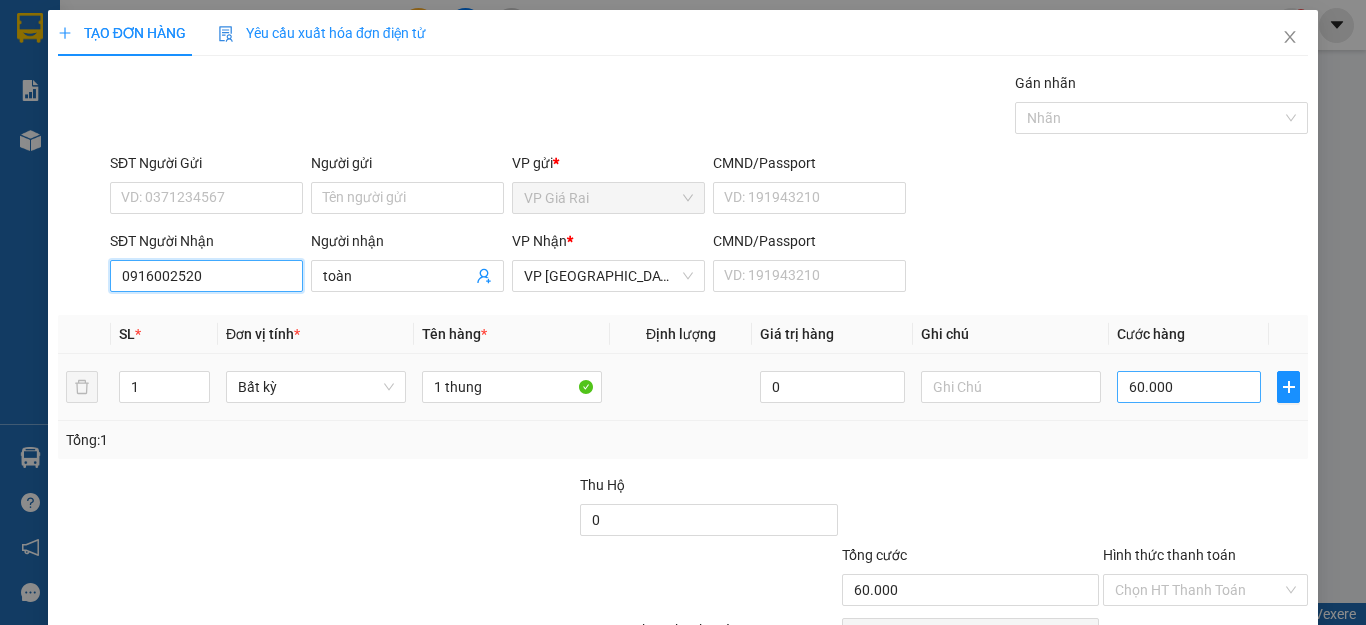 type on "0916002520" 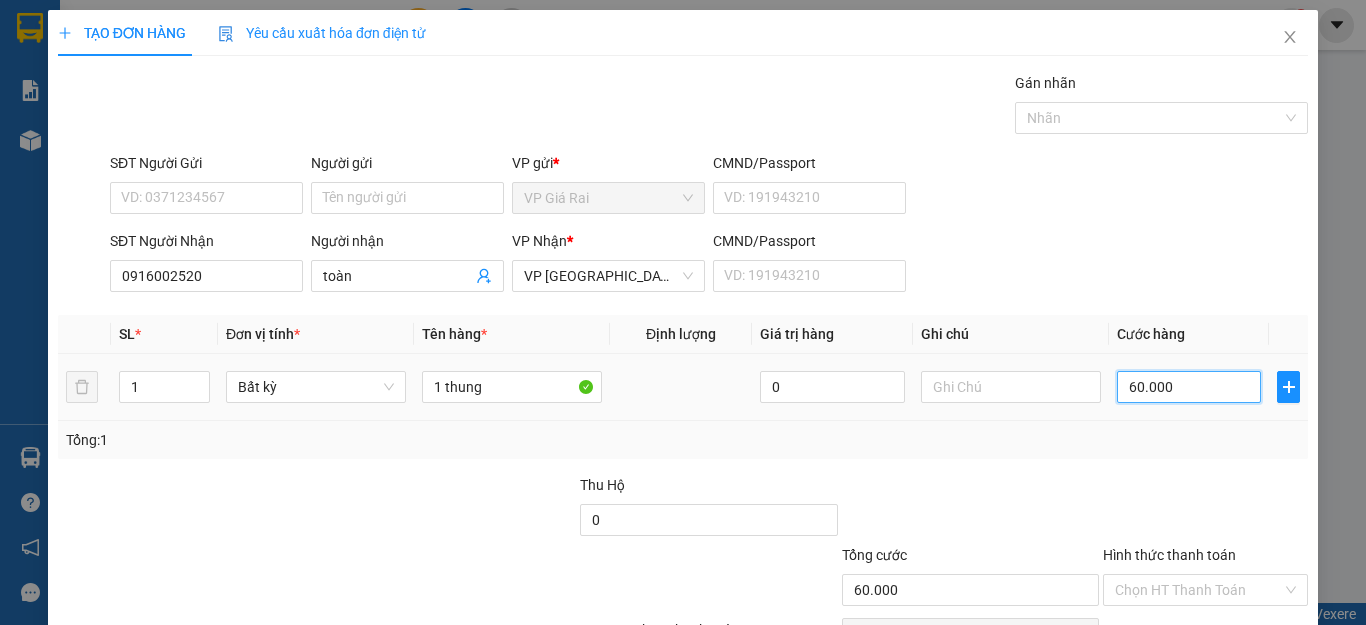 click on "60.000" at bounding box center (1189, 387) 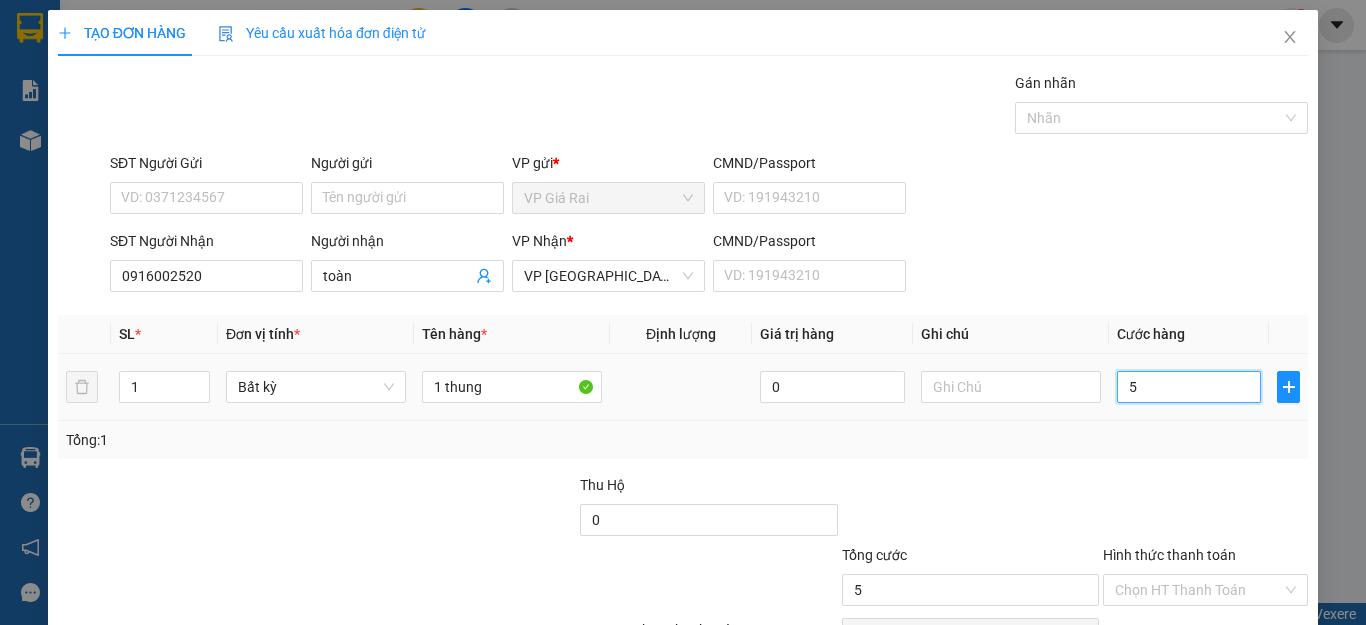 type on "50" 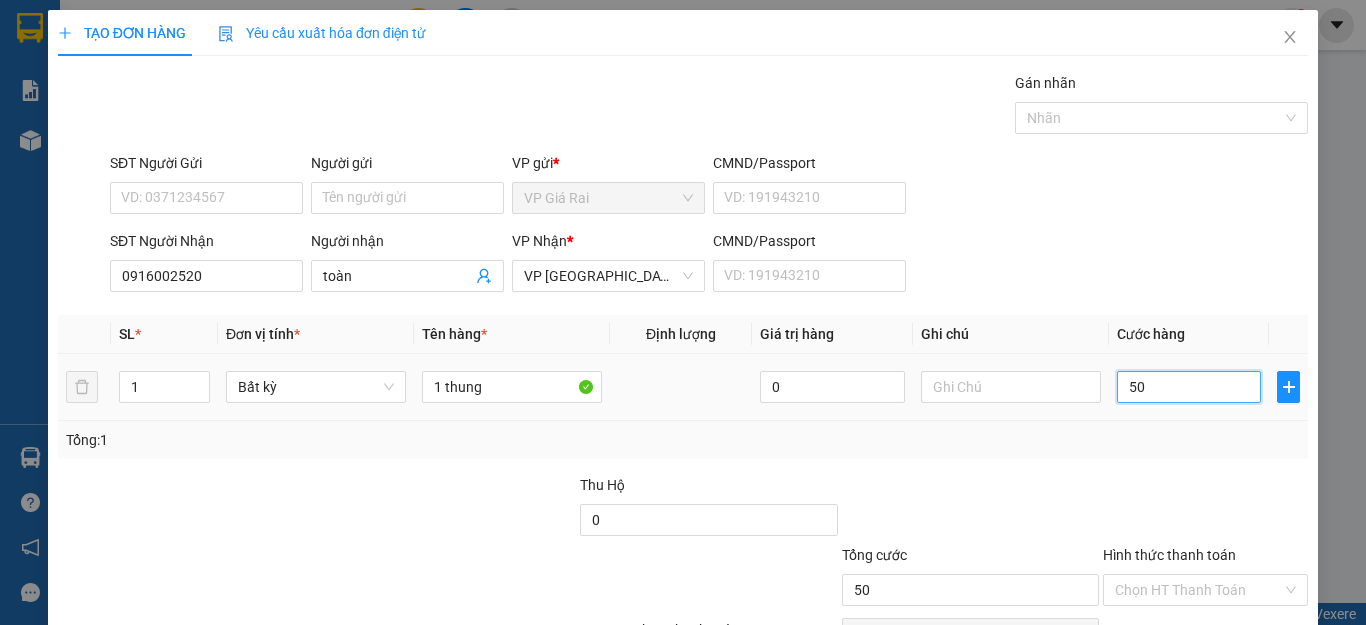 scroll, scrollTop: 115, scrollLeft: 0, axis: vertical 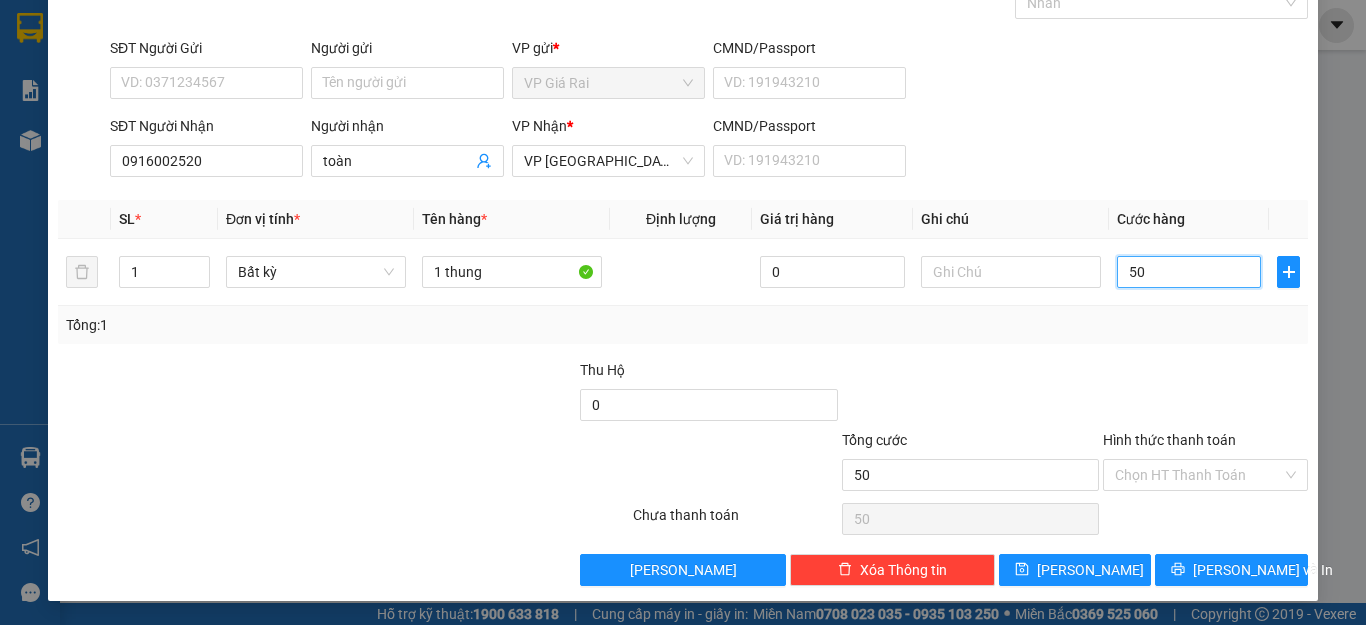 type on "50" 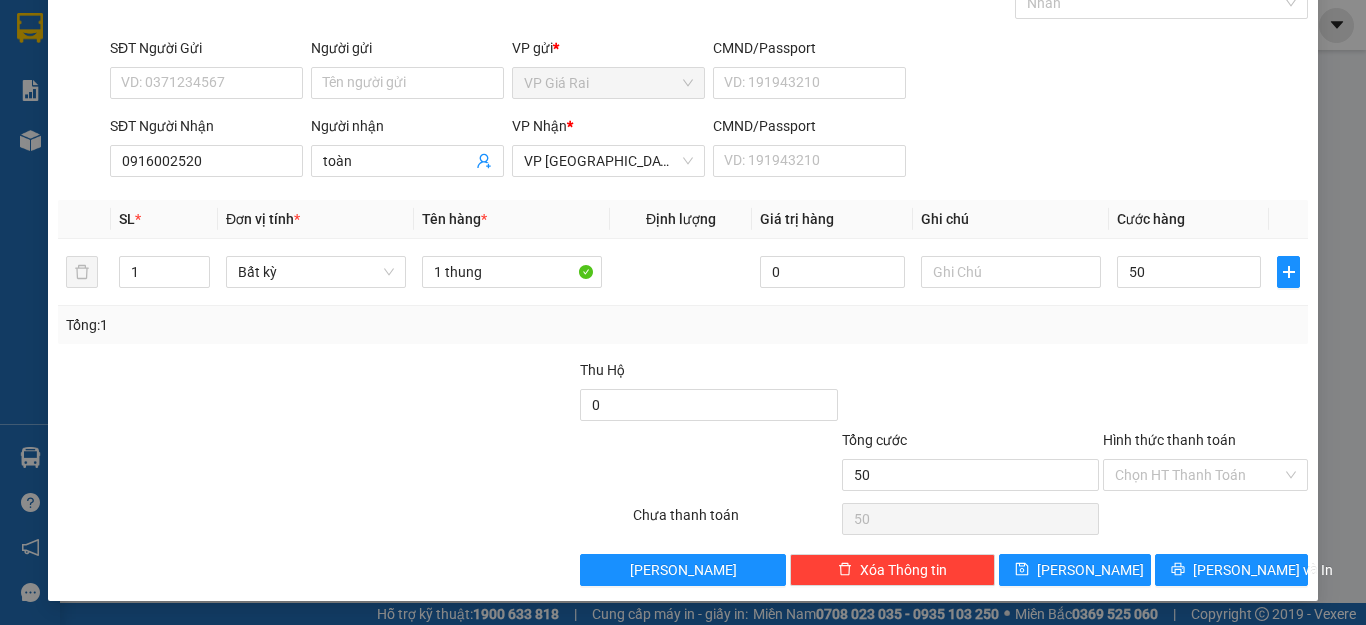 type on "50.000" 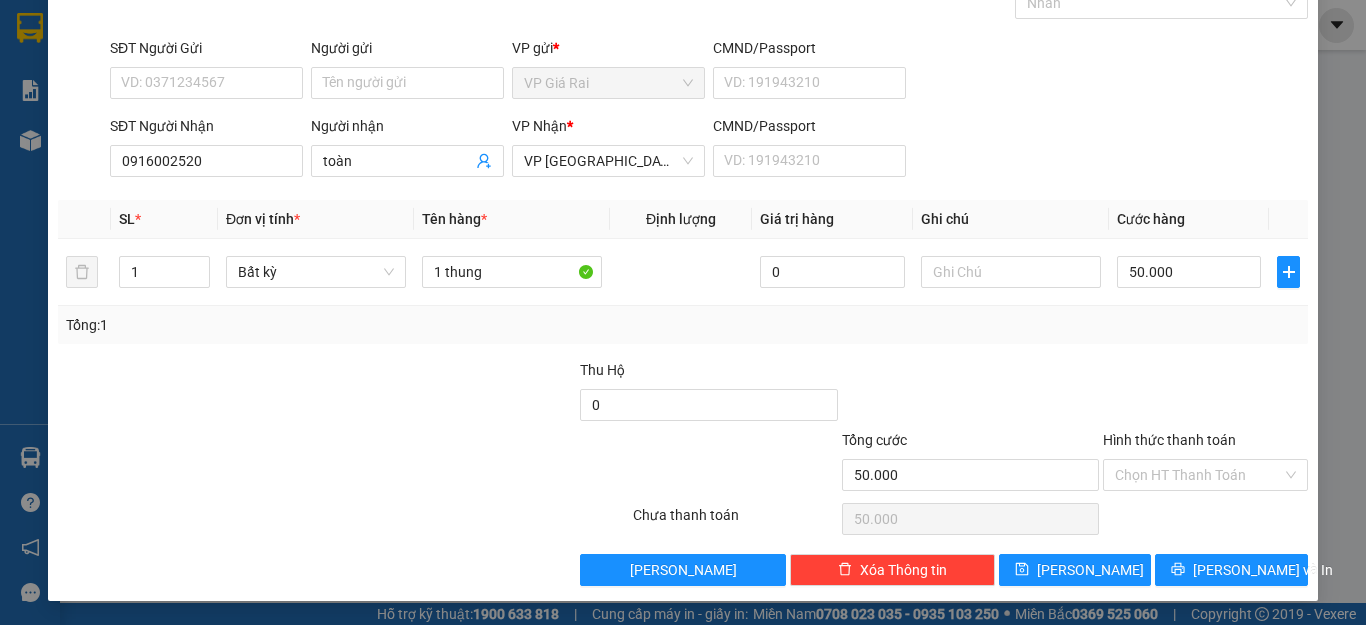 click on "Tổng:  1" at bounding box center (683, 325) 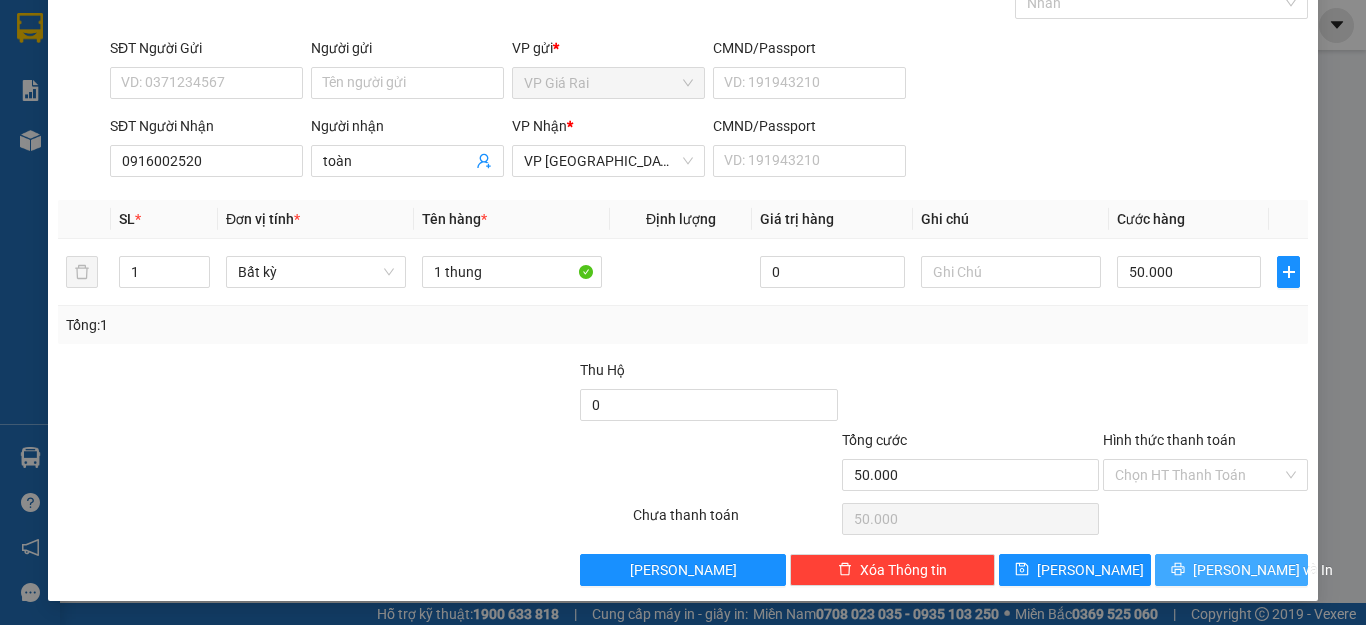 click on "[PERSON_NAME] và In" at bounding box center [1263, 570] 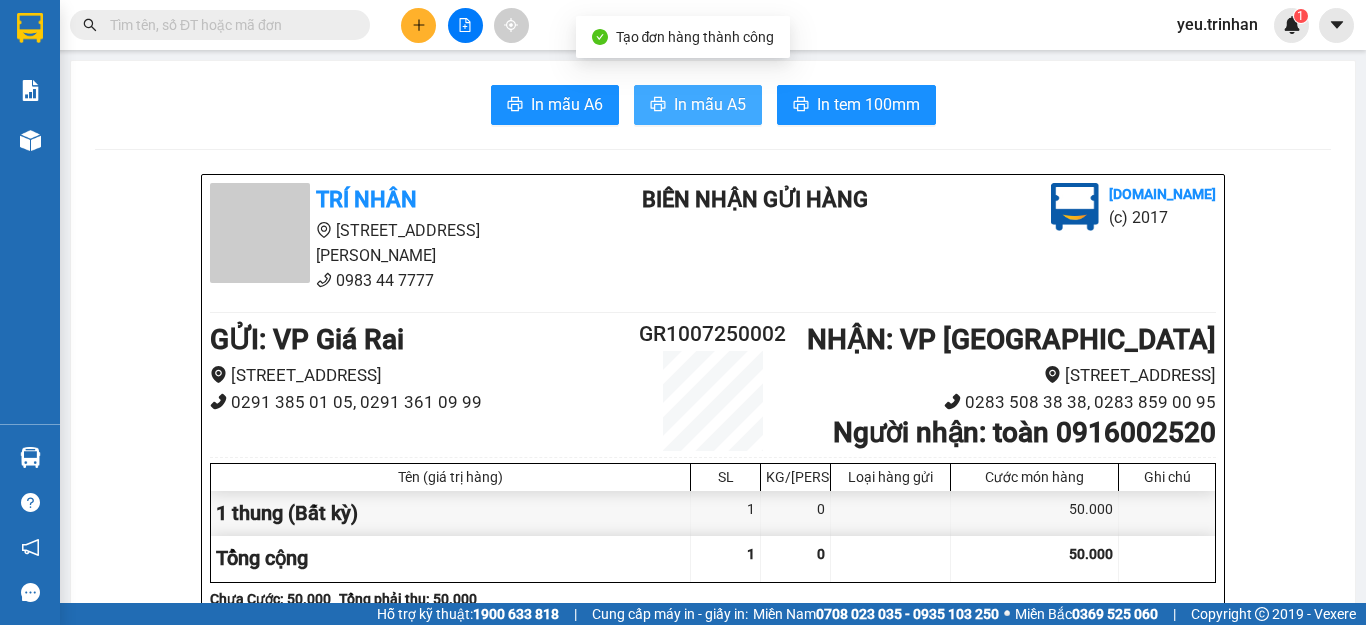 click on "In mẫu A5" at bounding box center (710, 104) 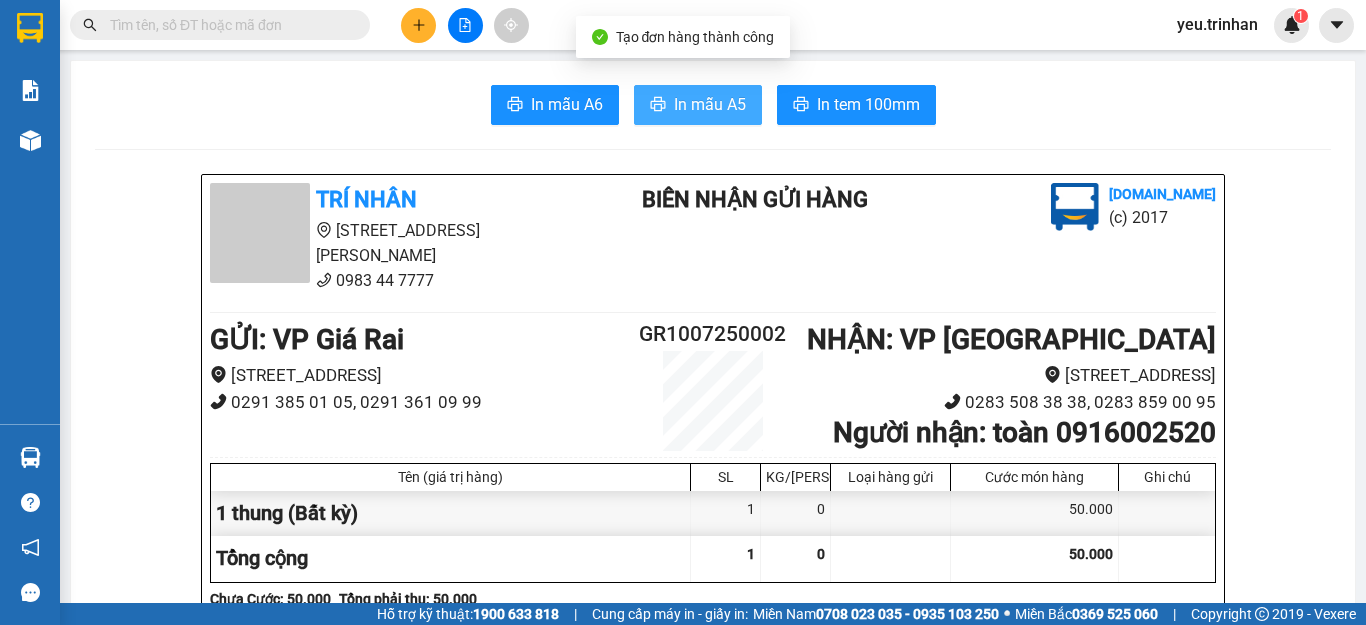 scroll, scrollTop: 0, scrollLeft: 0, axis: both 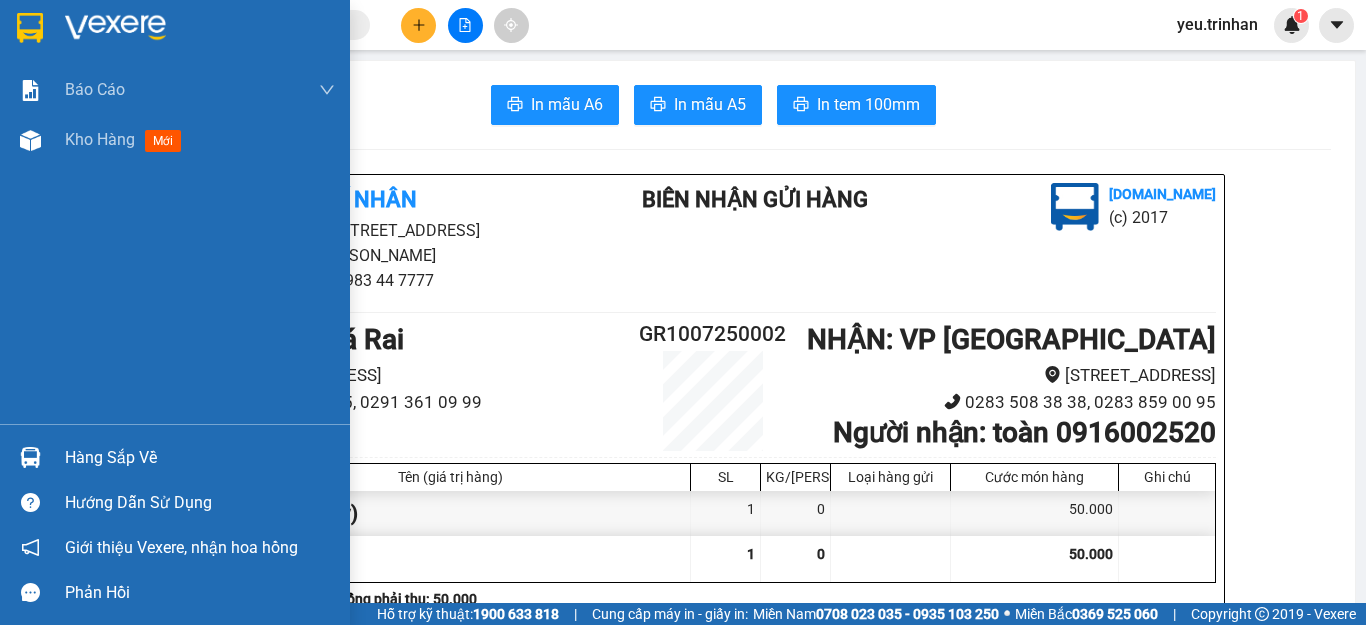 click at bounding box center [30, 28] 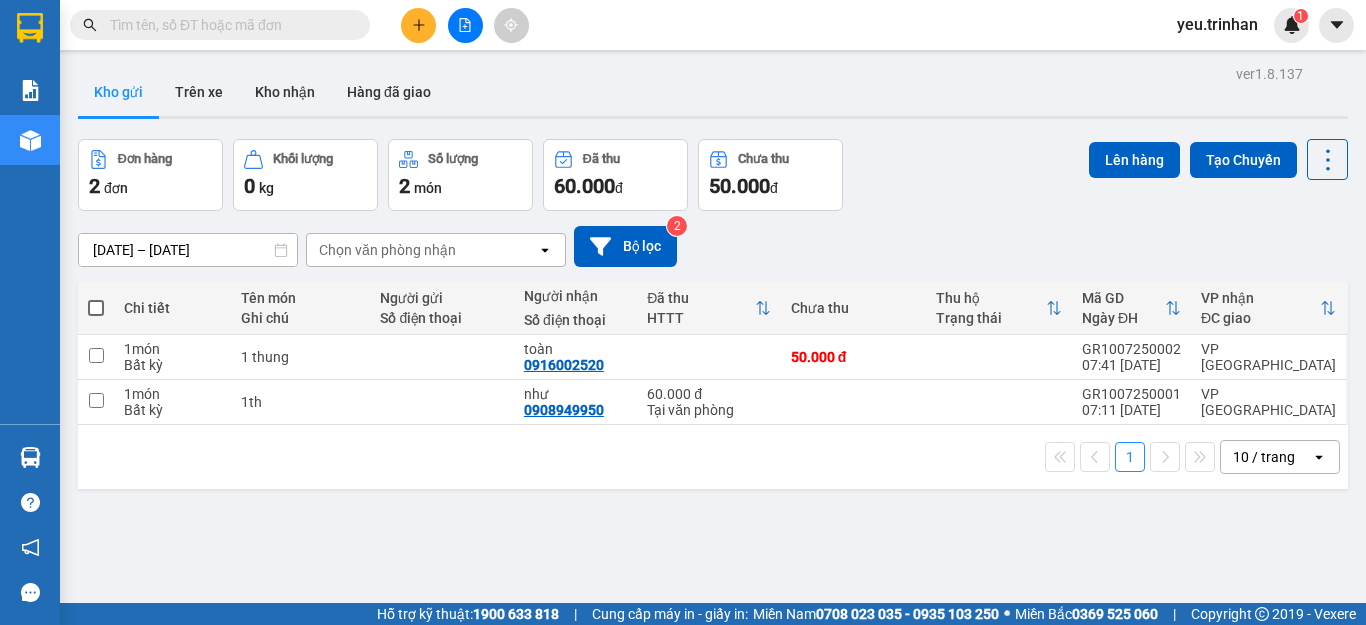 click on "Mã GD Ngày ĐH" at bounding box center [1131, 308] 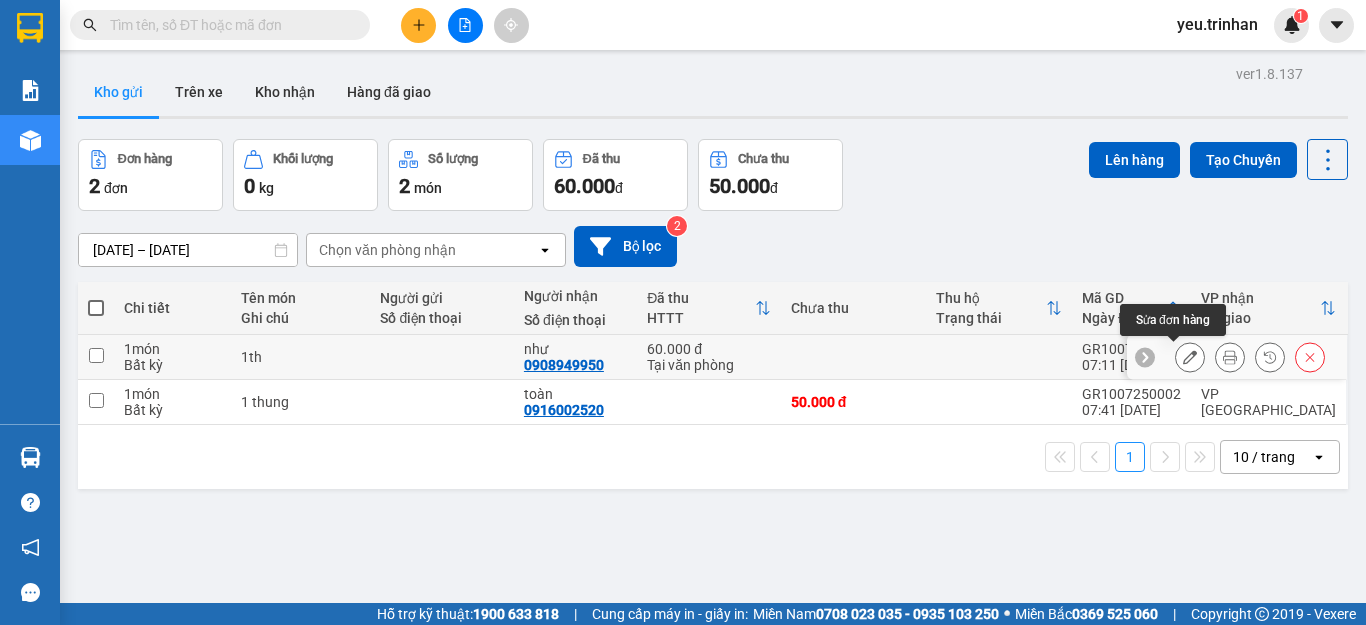 click 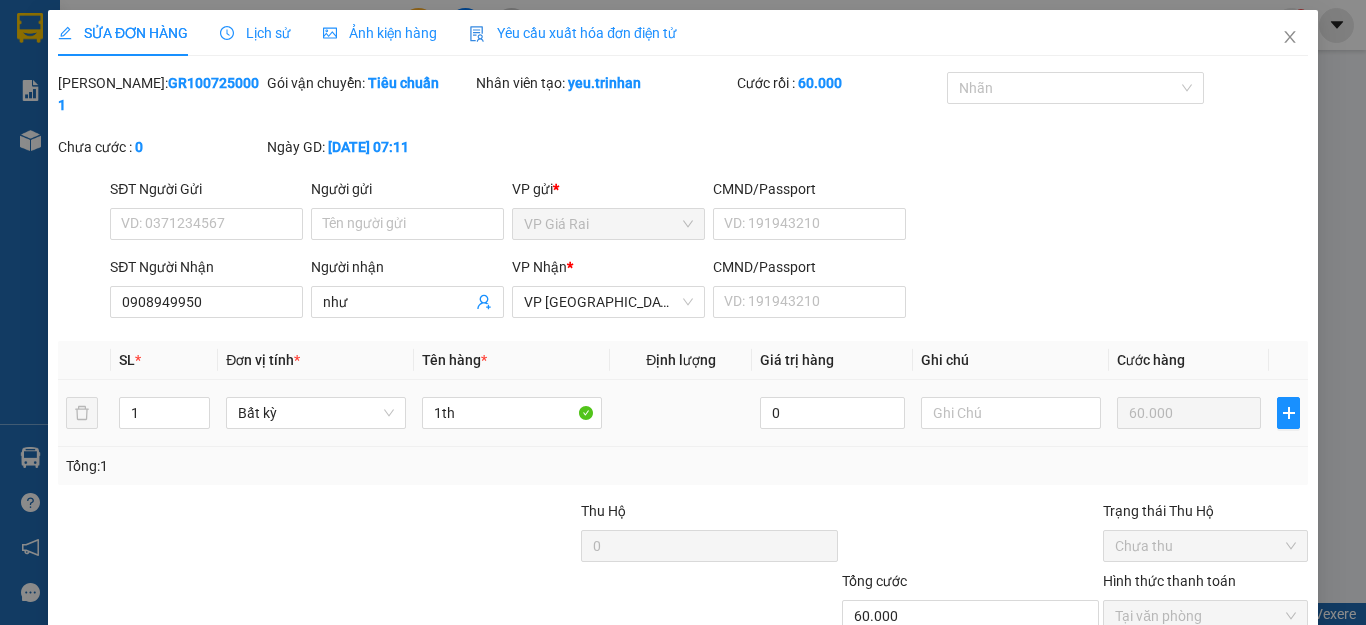 type on "0908949950" 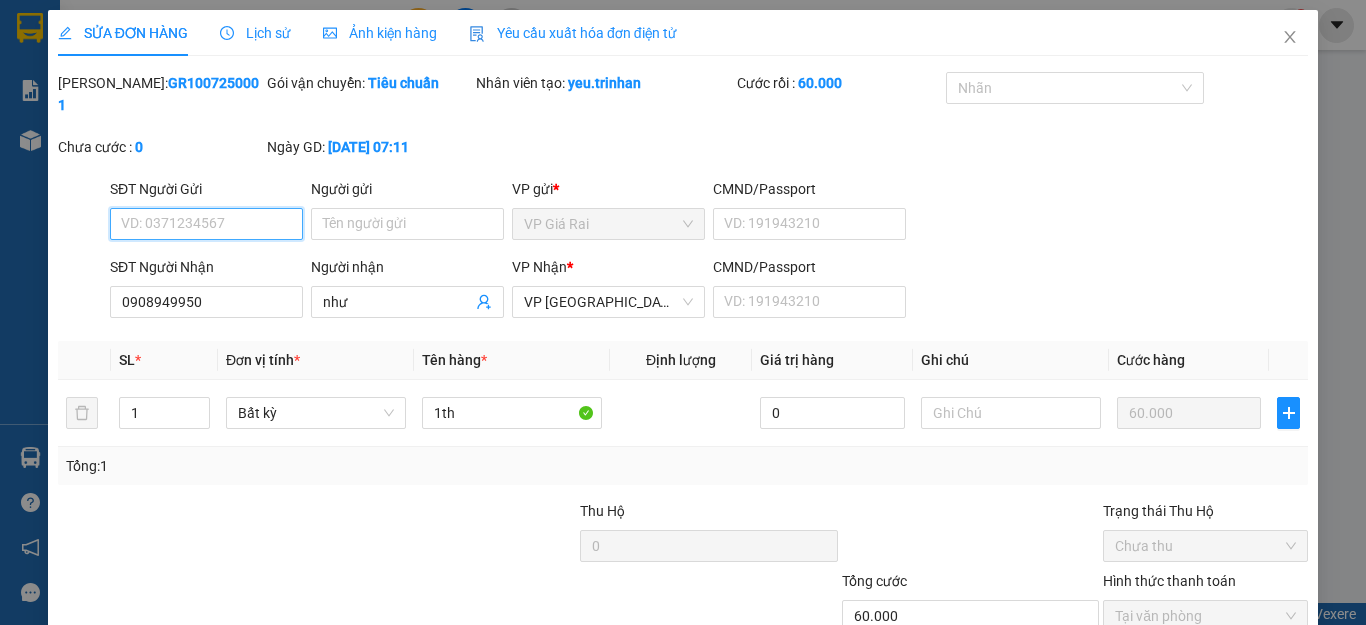 scroll, scrollTop: 119, scrollLeft: 0, axis: vertical 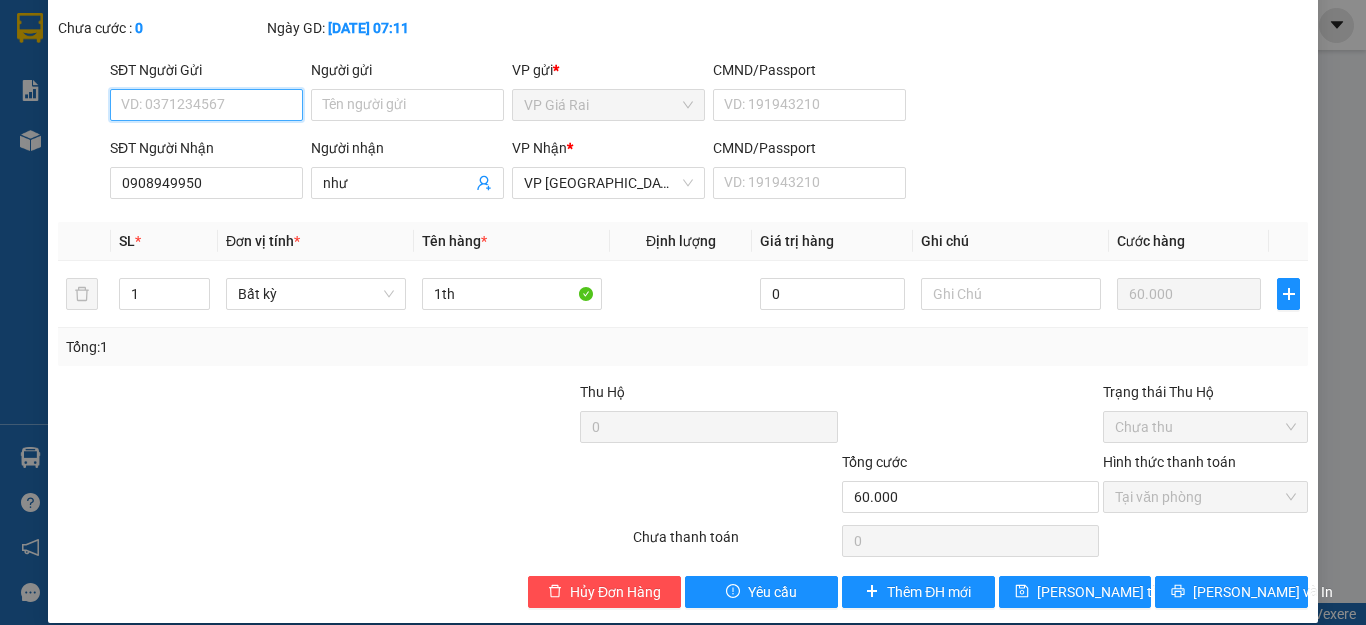 click on "Tại văn phòng" at bounding box center (1205, 497) 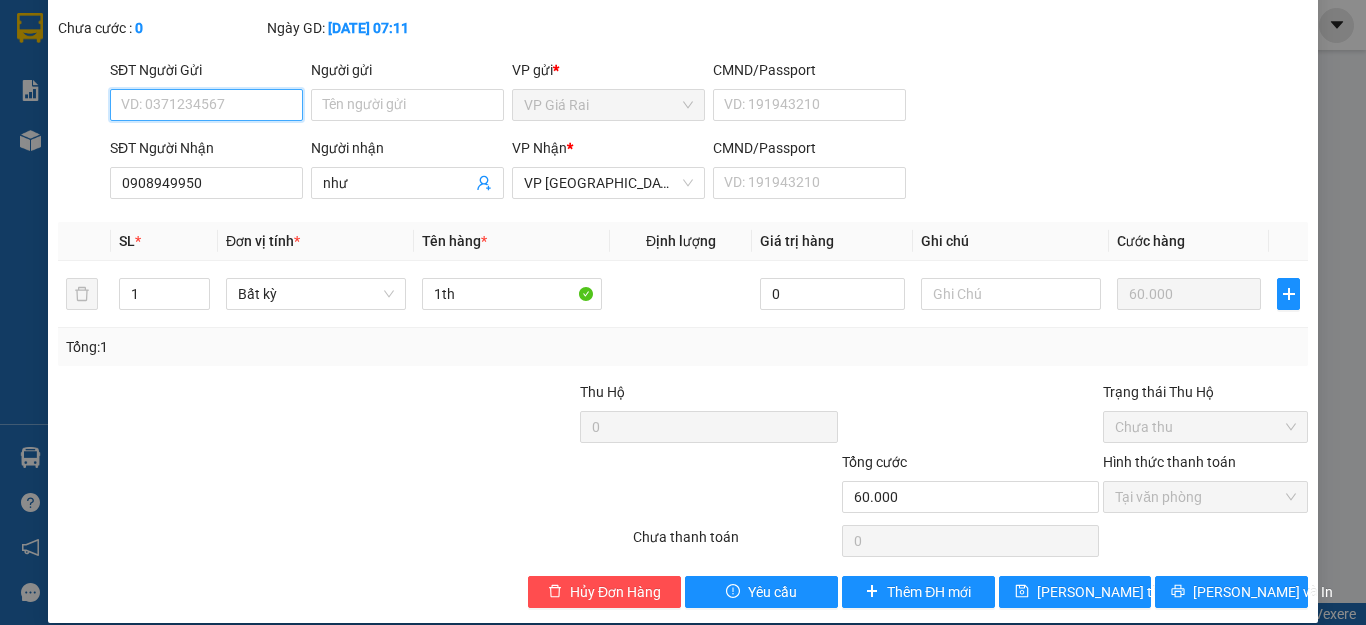 scroll, scrollTop: 0, scrollLeft: 0, axis: both 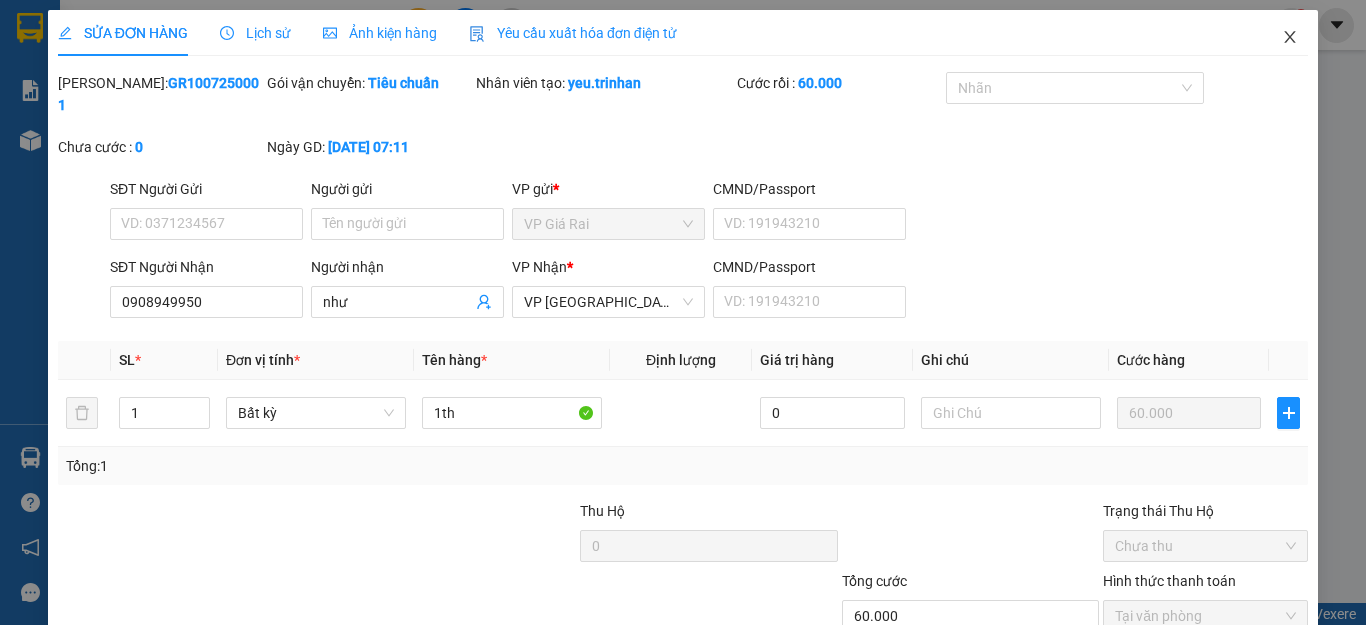 click 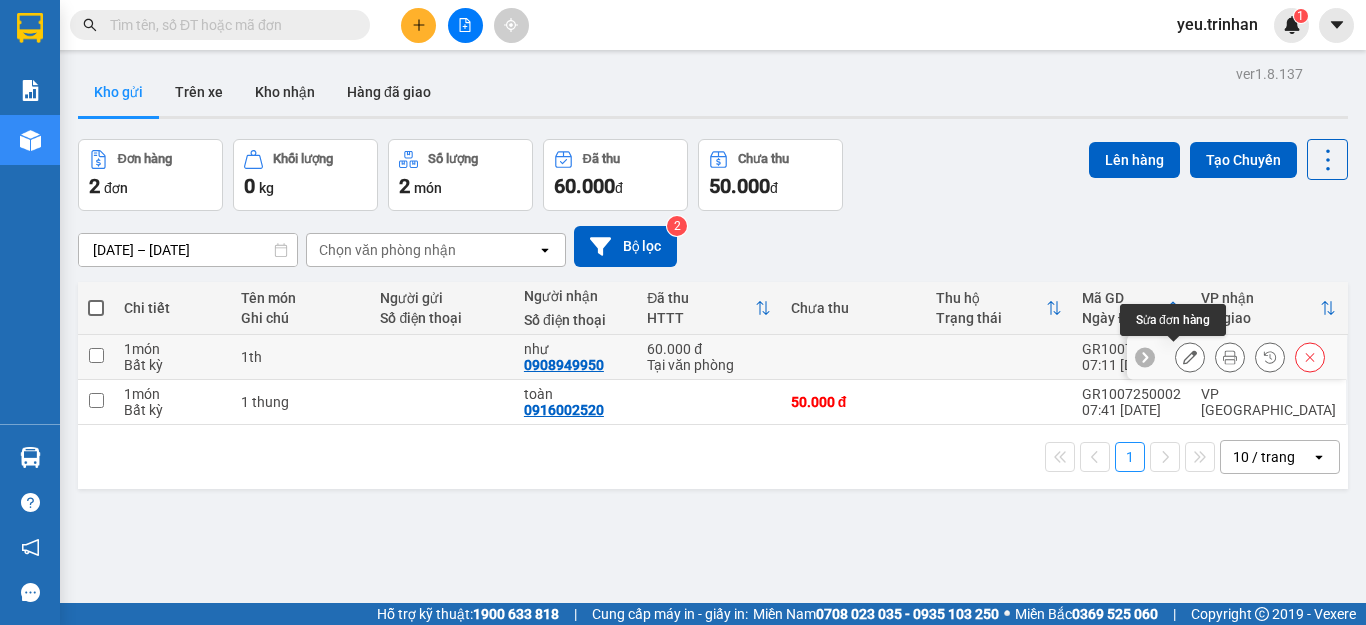 click 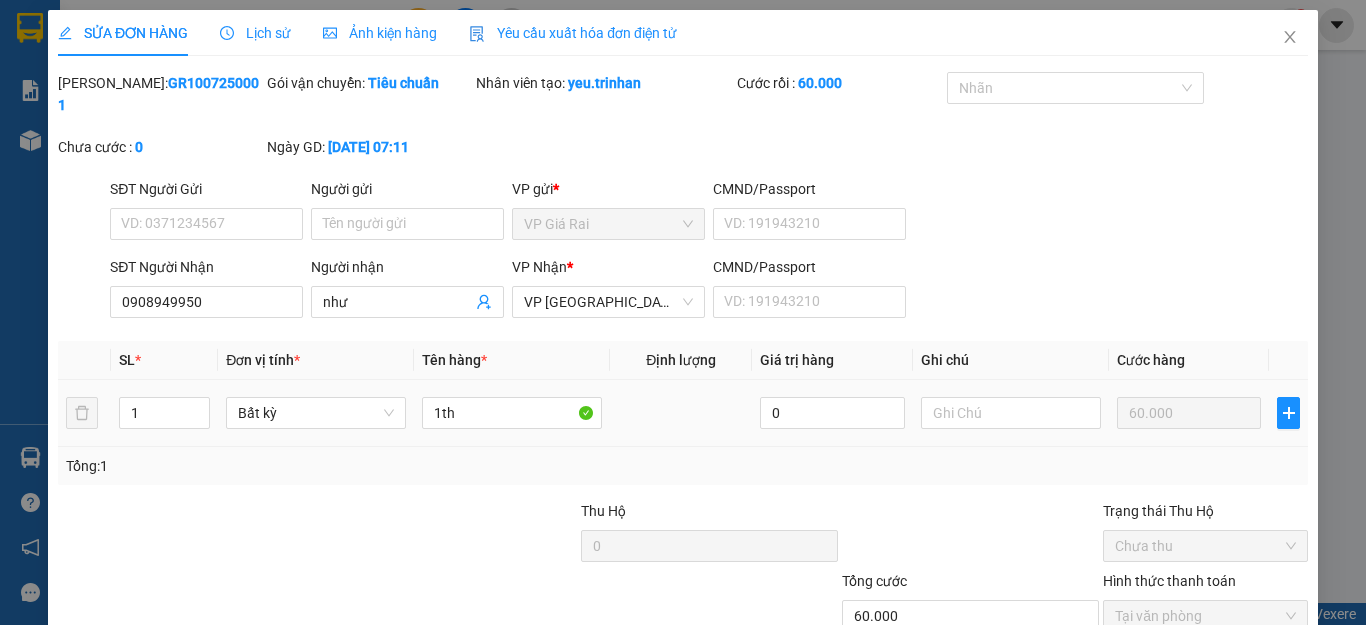 type on "0908949950" 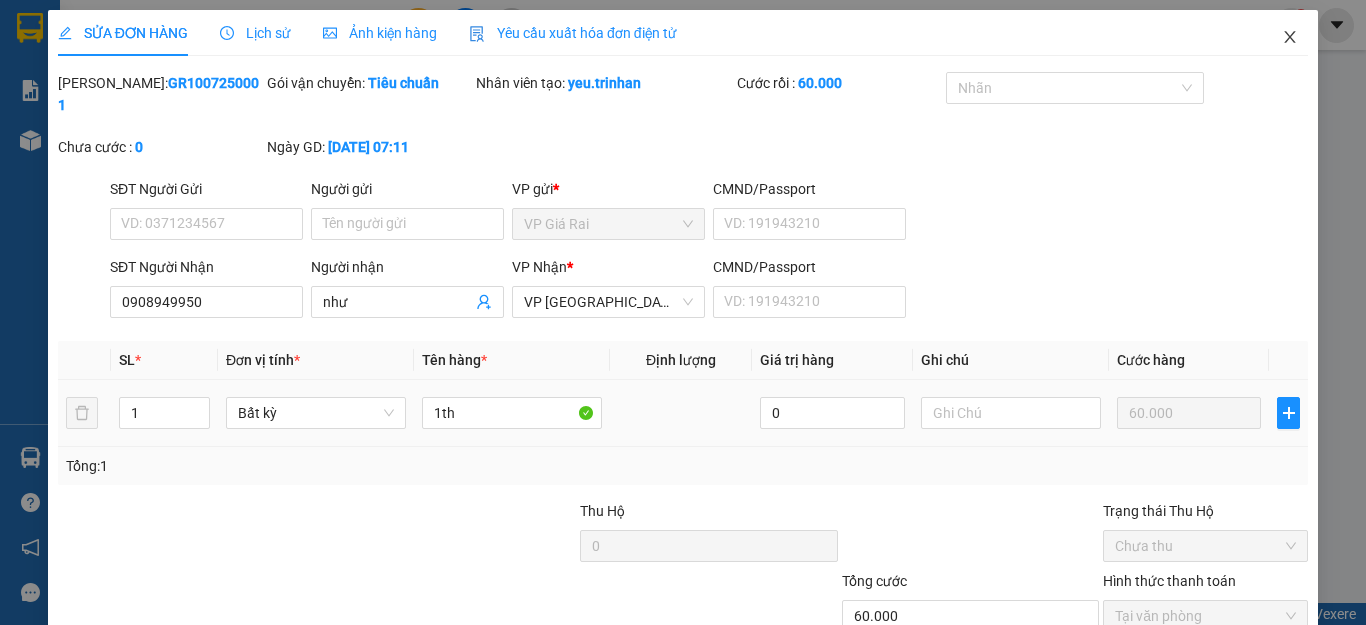 click 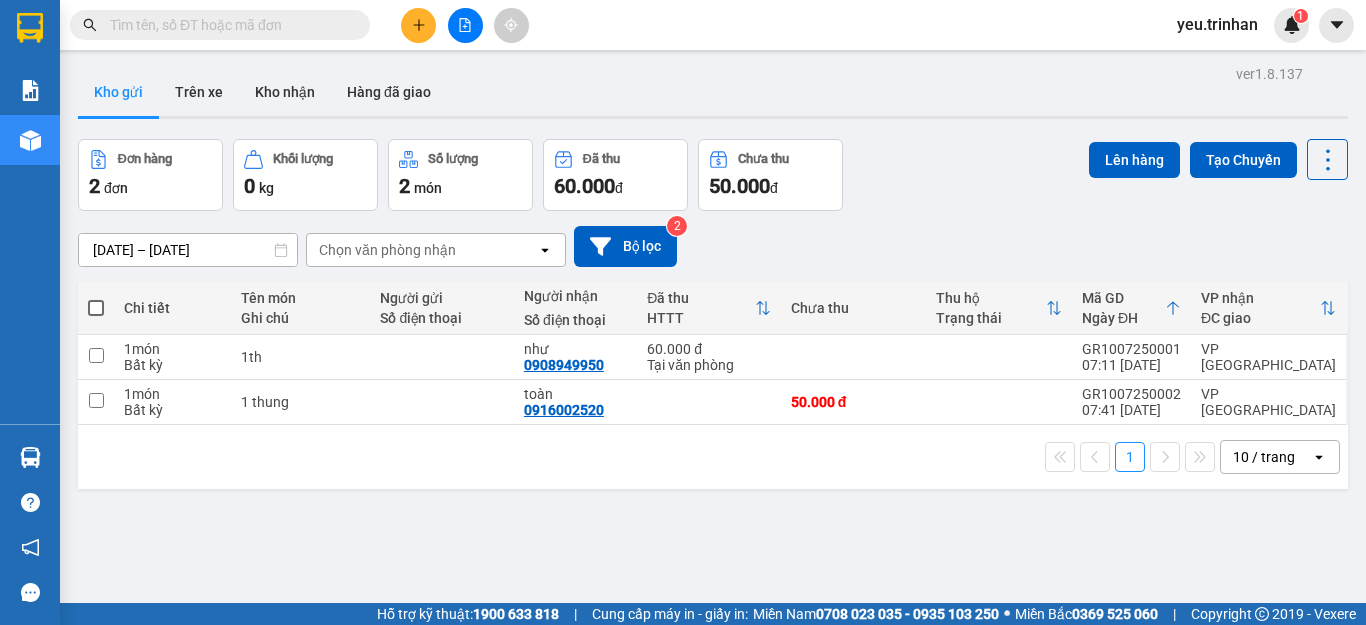 click 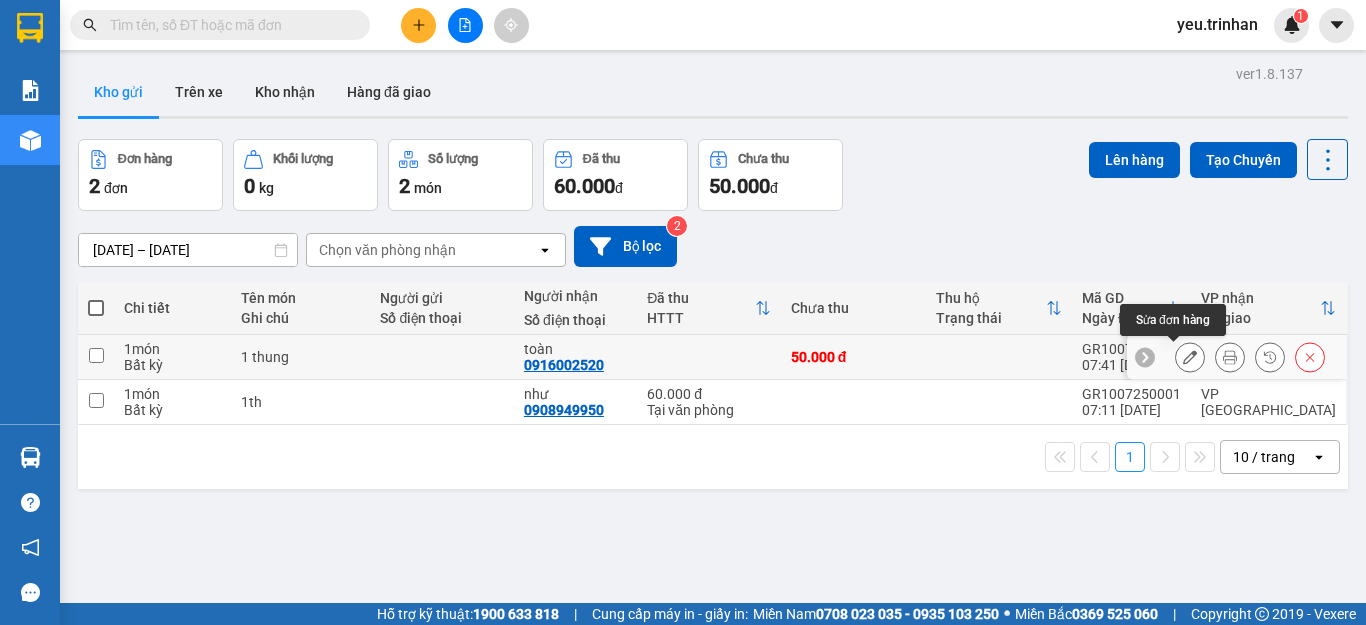 click 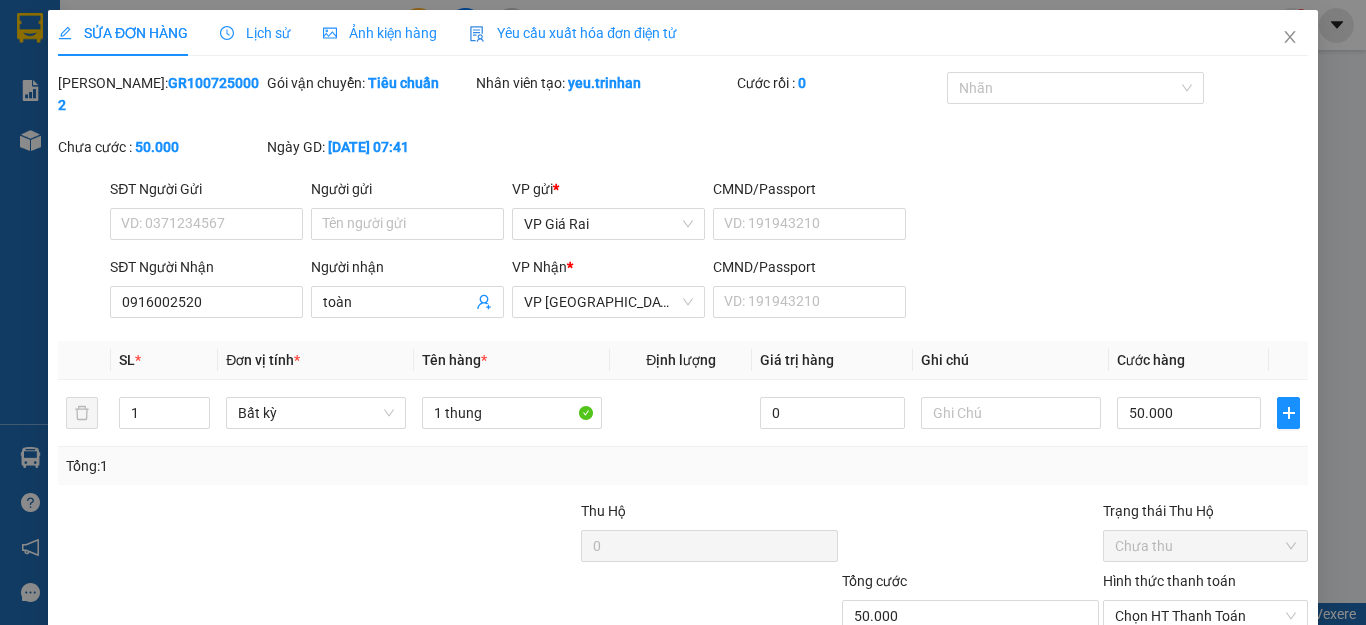type on "0916002520" 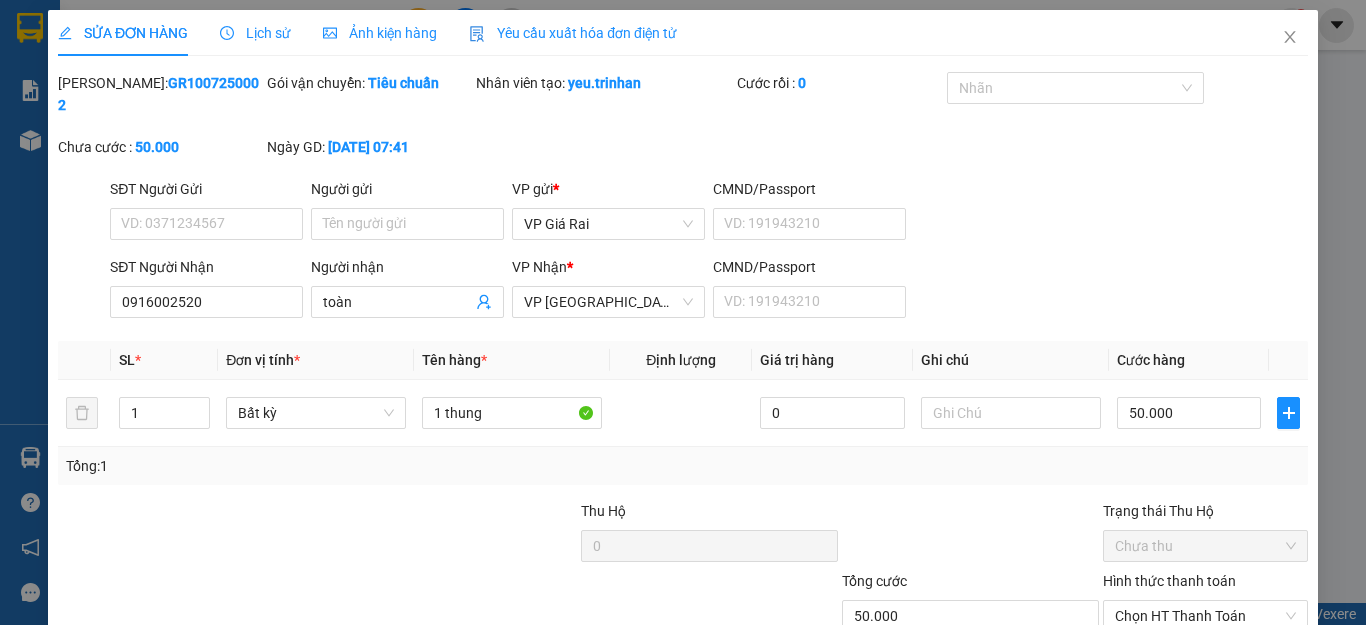 type on "toàn" 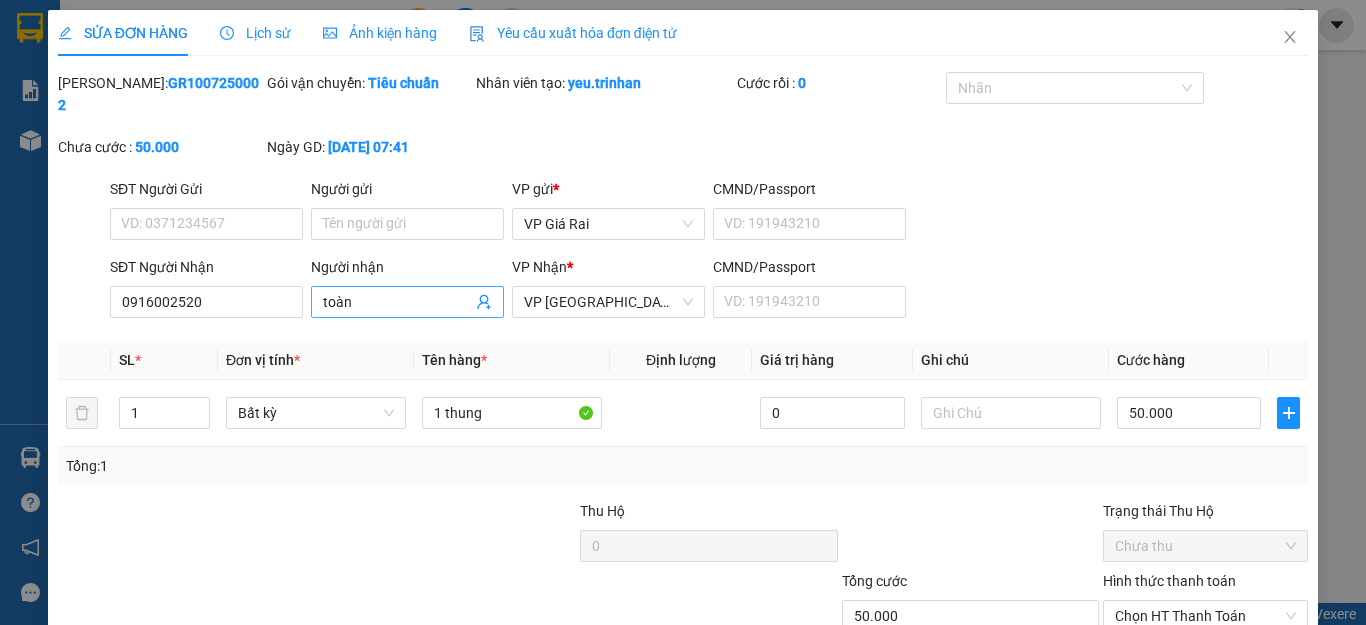 click on "toàn" at bounding box center [397, 302] 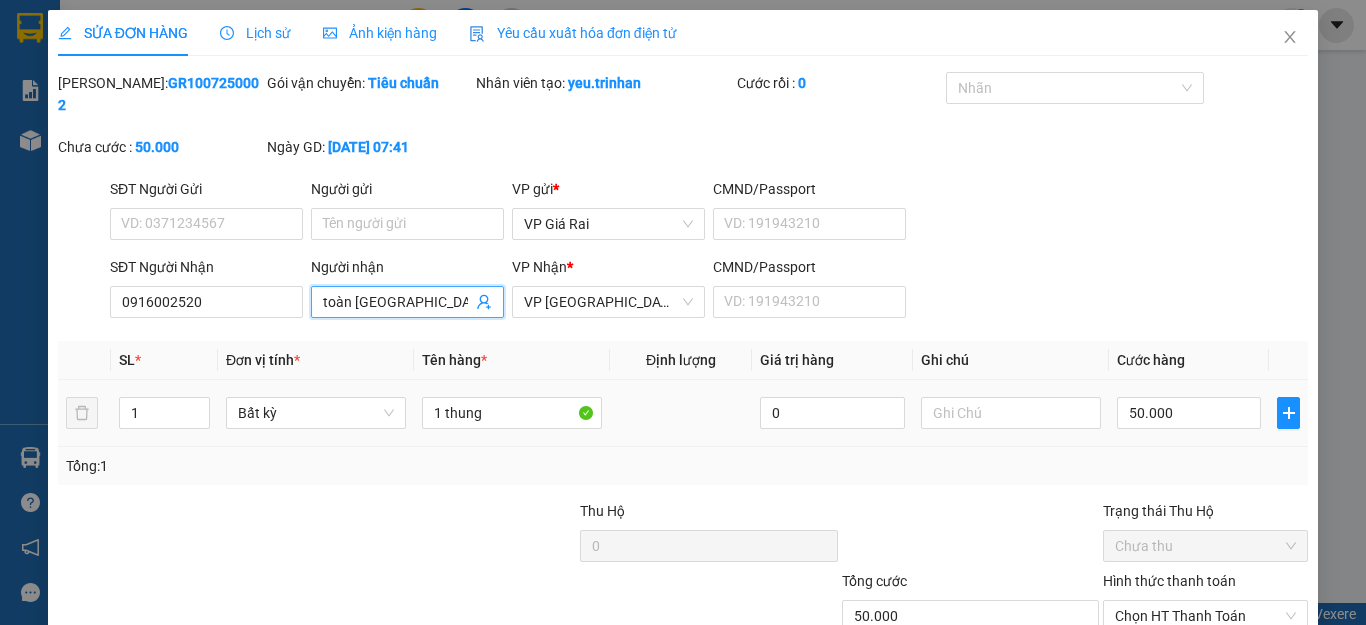 scroll, scrollTop: 119, scrollLeft: 0, axis: vertical 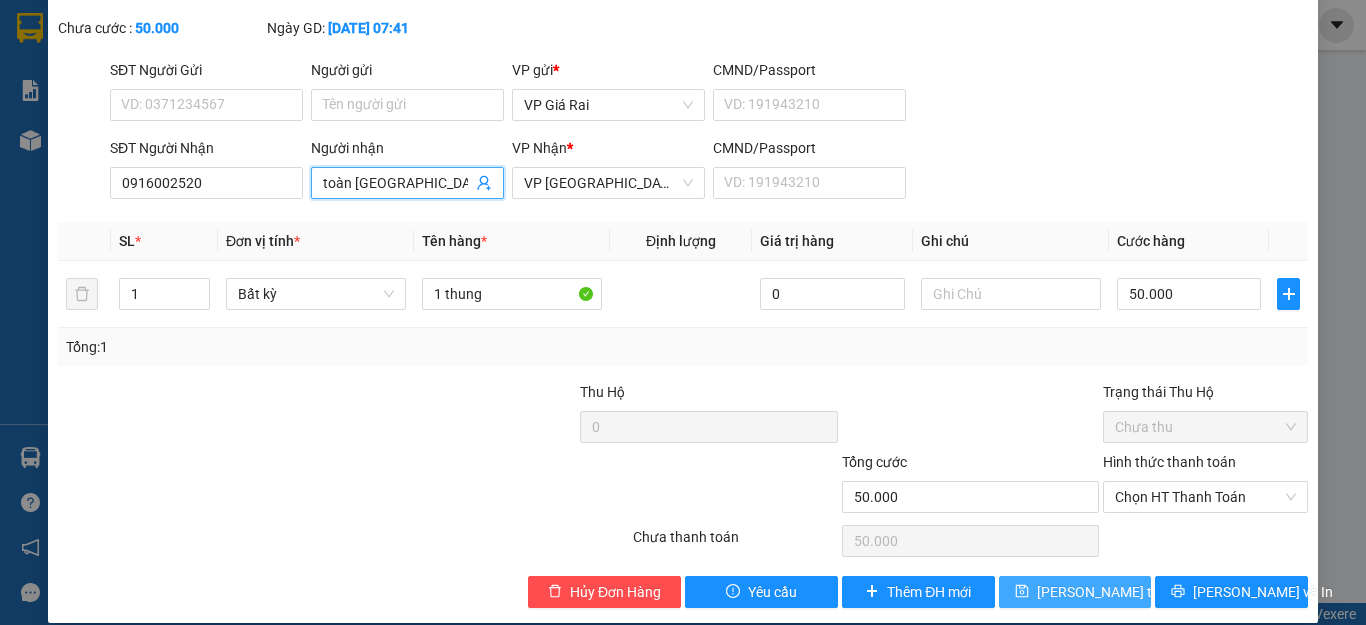 type on "toàn [GEOGRAPHIC_DATA]" 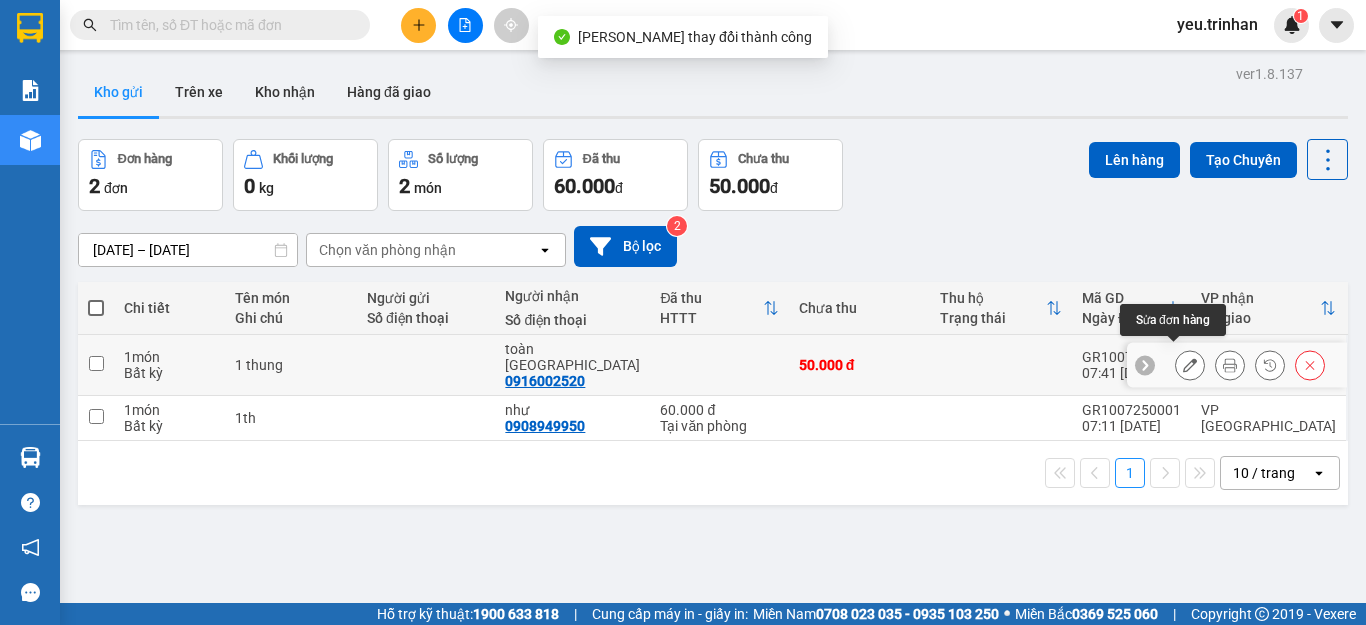 click 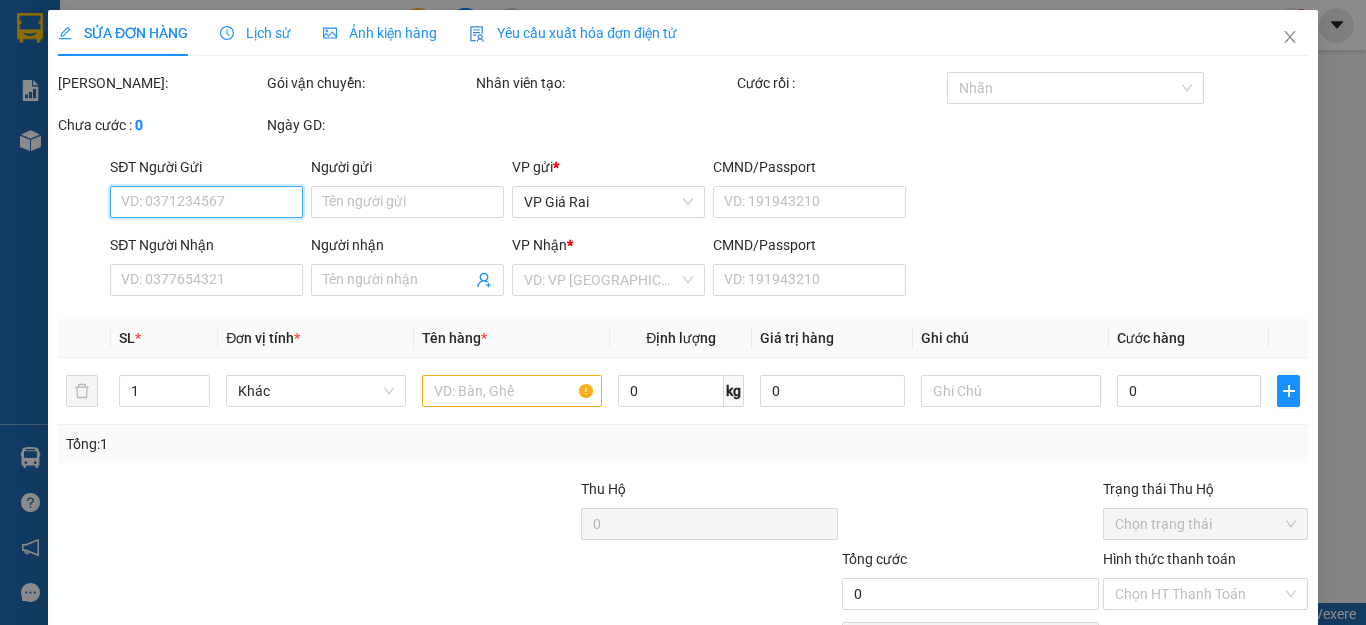 click on "SĐT Người Gửi" at bounding box center [206, 202] 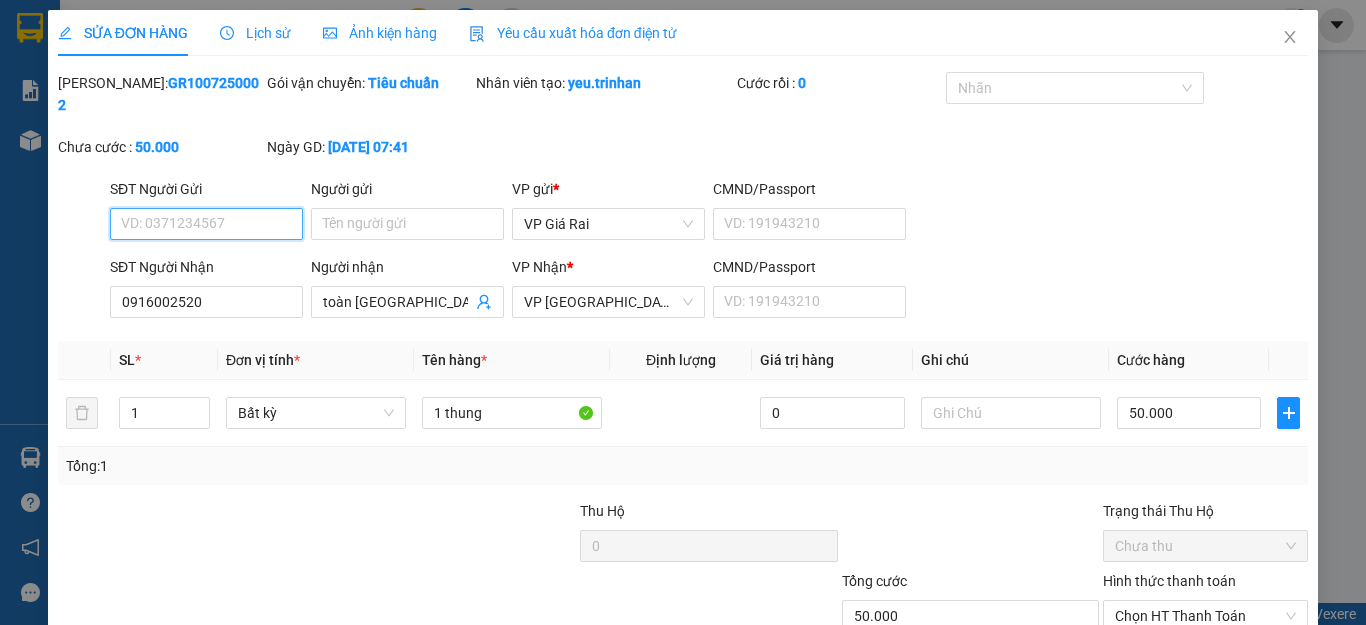 type on "0916002520" 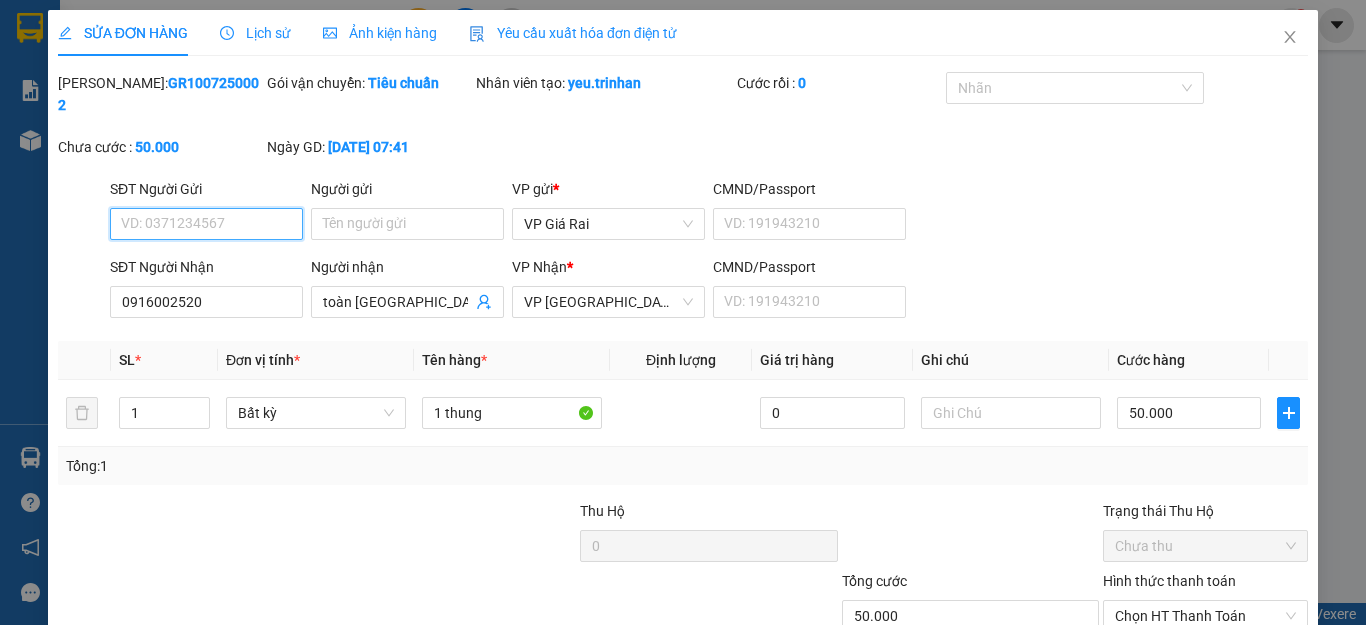 type on "toàn [GEOGRAPHIC_DATA]" 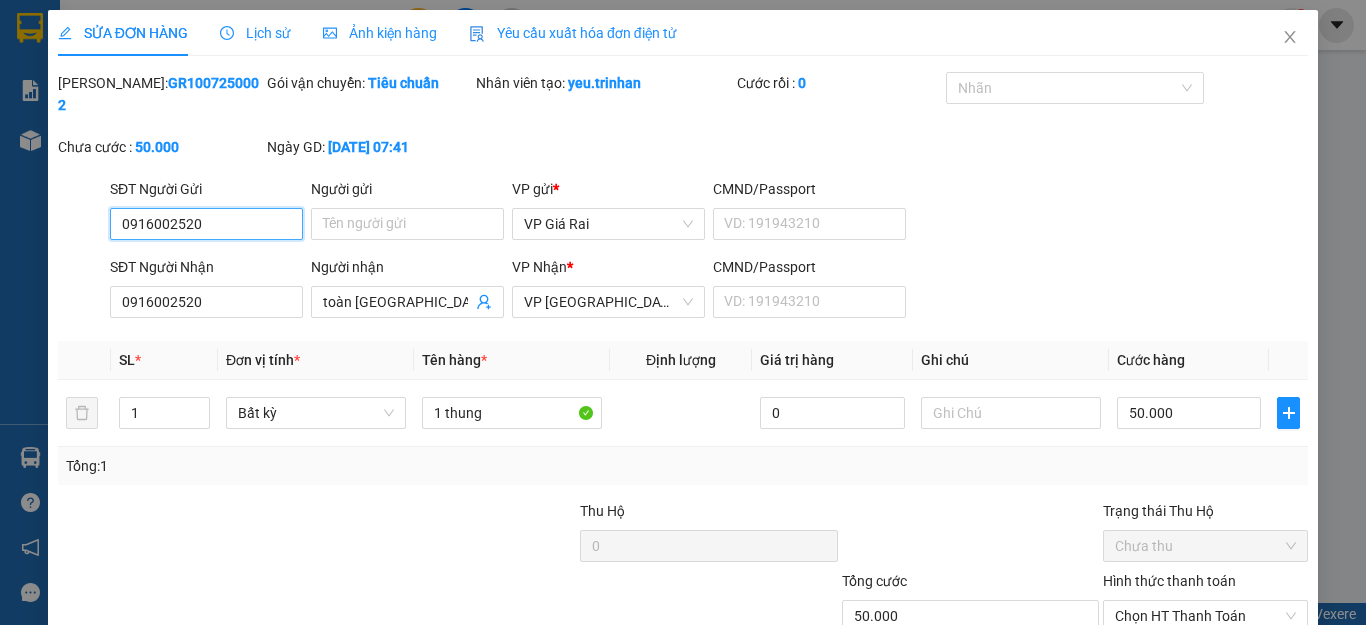 drag, startPoint x: 242, startPoint y: 196, endPoint x: 53, endPoint y: 197, distance: 189.00264 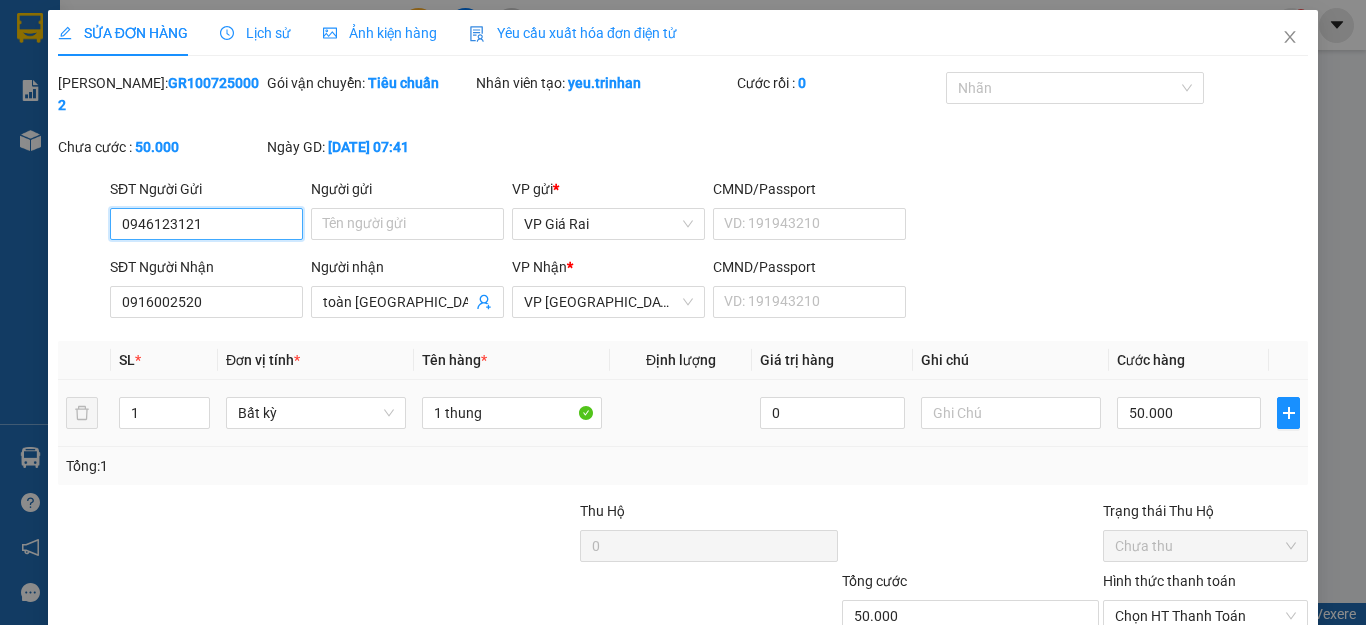 scroll, scrollTop: 119, scrollLeft: 0, axis: vertical 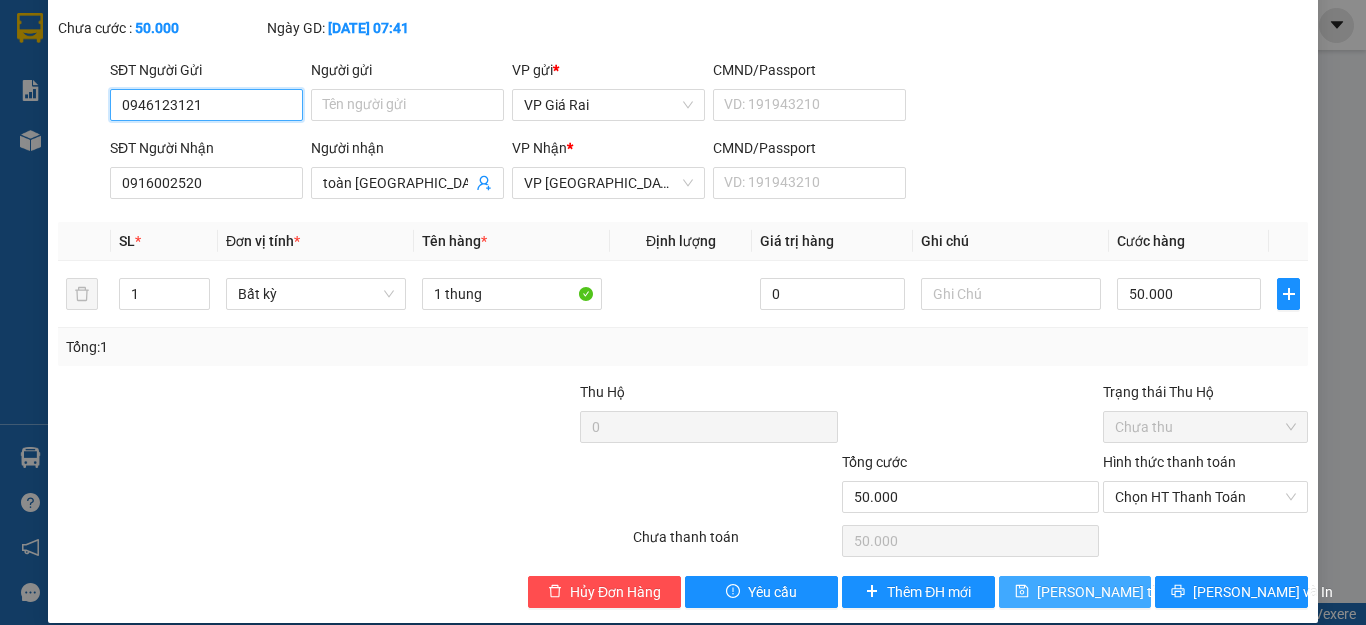 type on "0946123121" 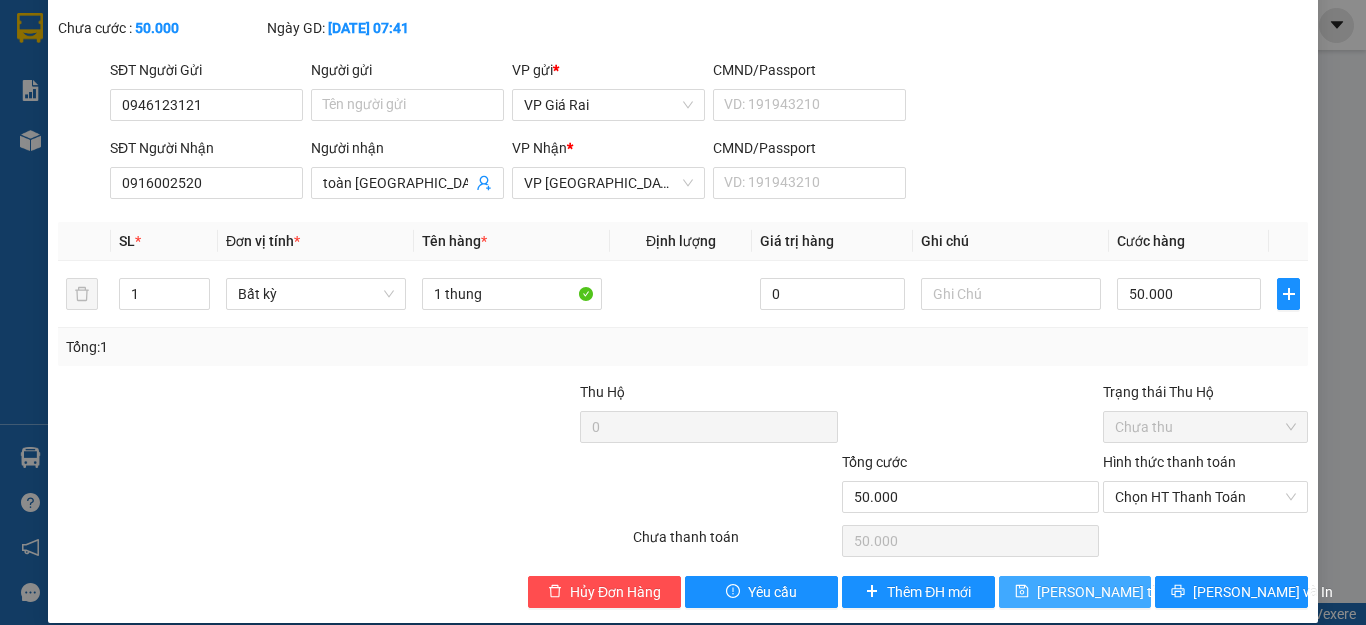 click on "[PERSON_NAME] thay đổi" at bounding box center (1075, 592) 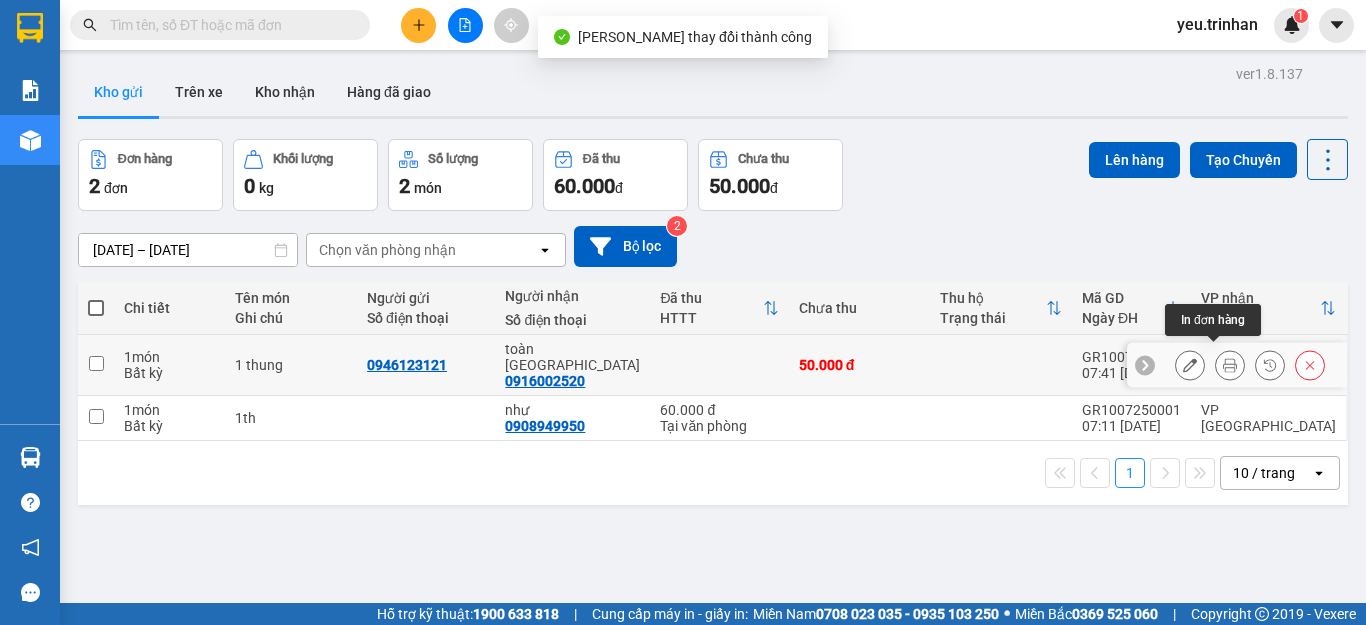 click 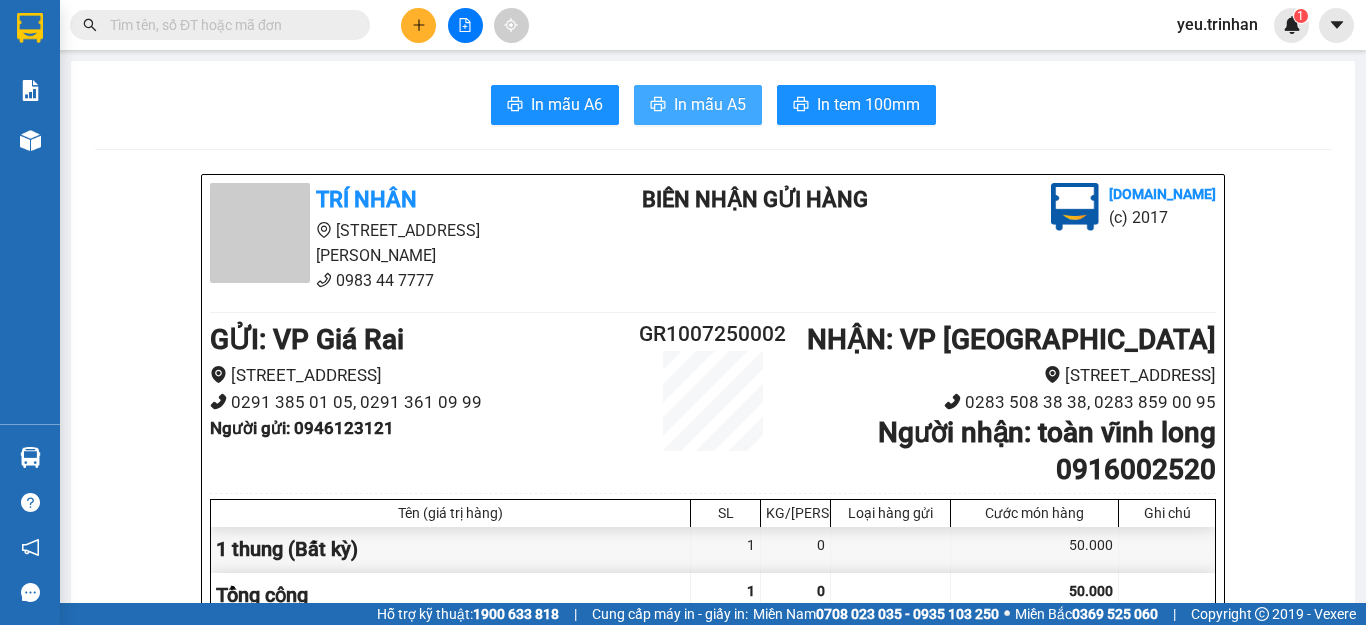 click on "In mẫu A5" at bounding box center (710, 104) 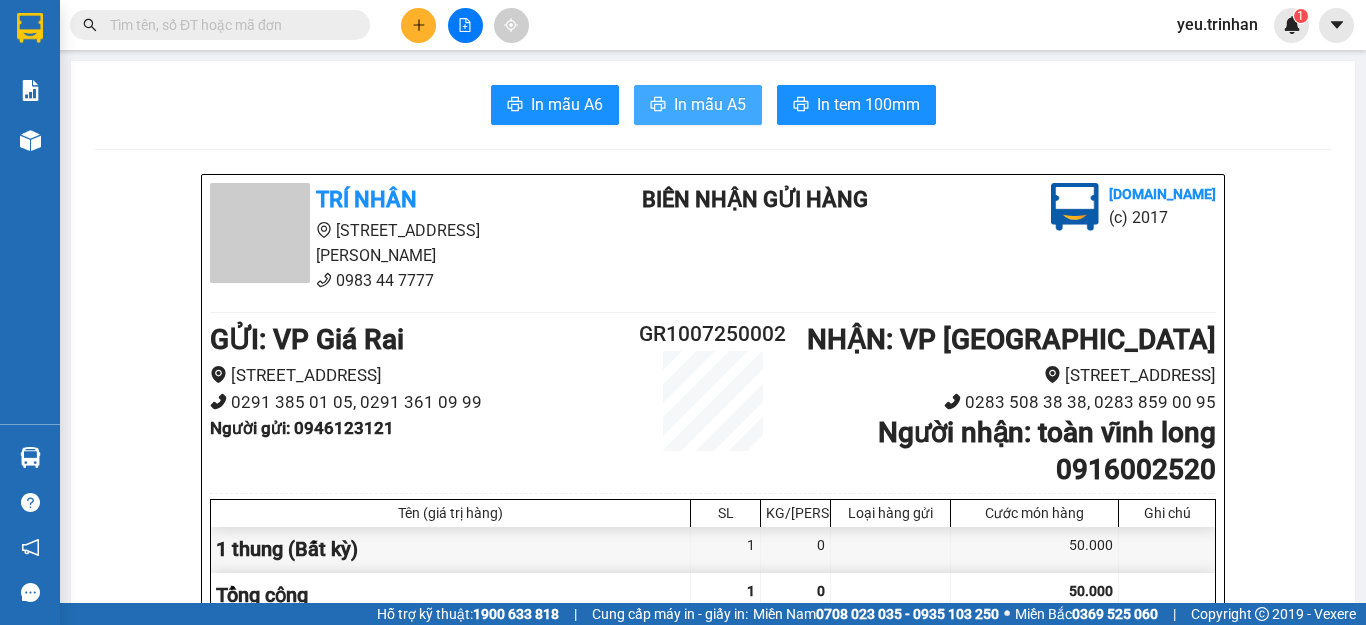 scroll, scrollTop: 0, scrollLeft: 0, axis: both 